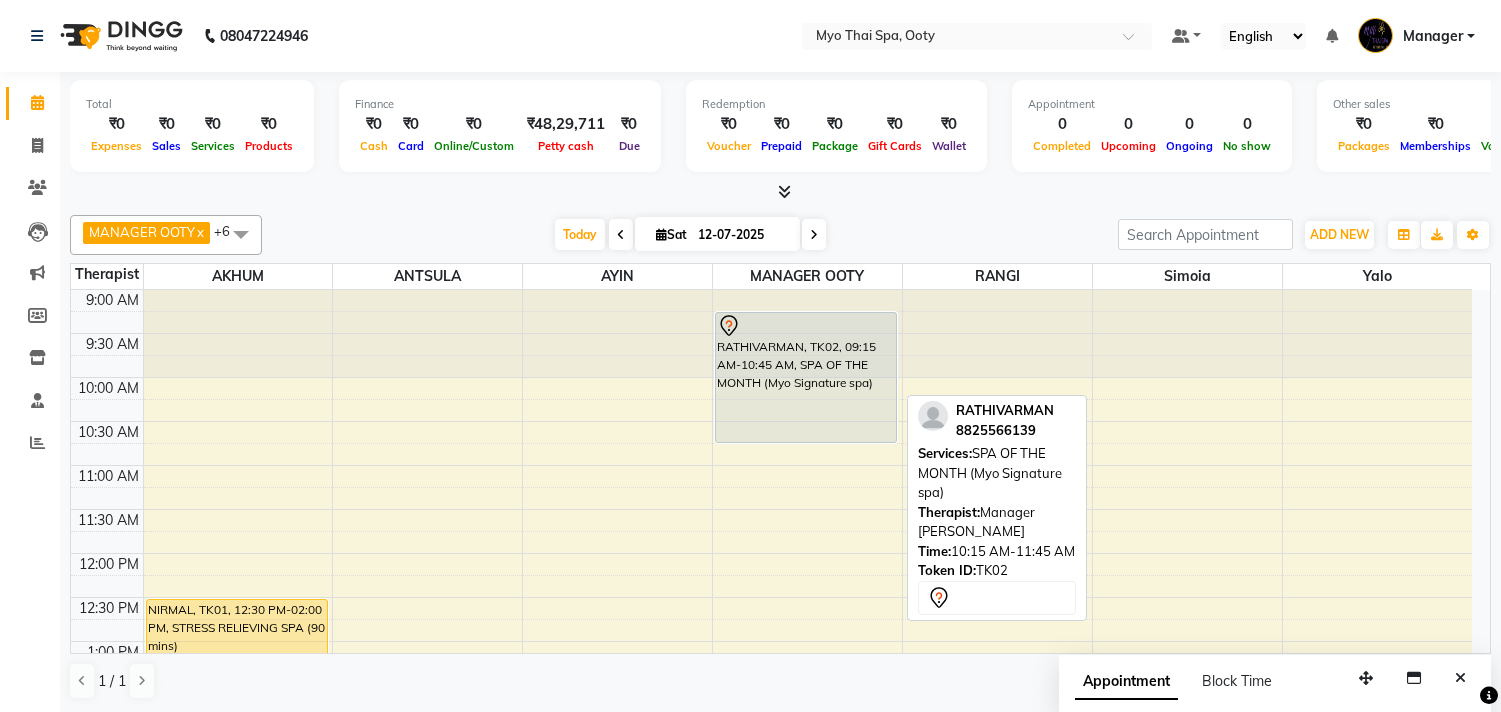 scroll, scrollTop: 0, scrollLeft: 0, axis: both 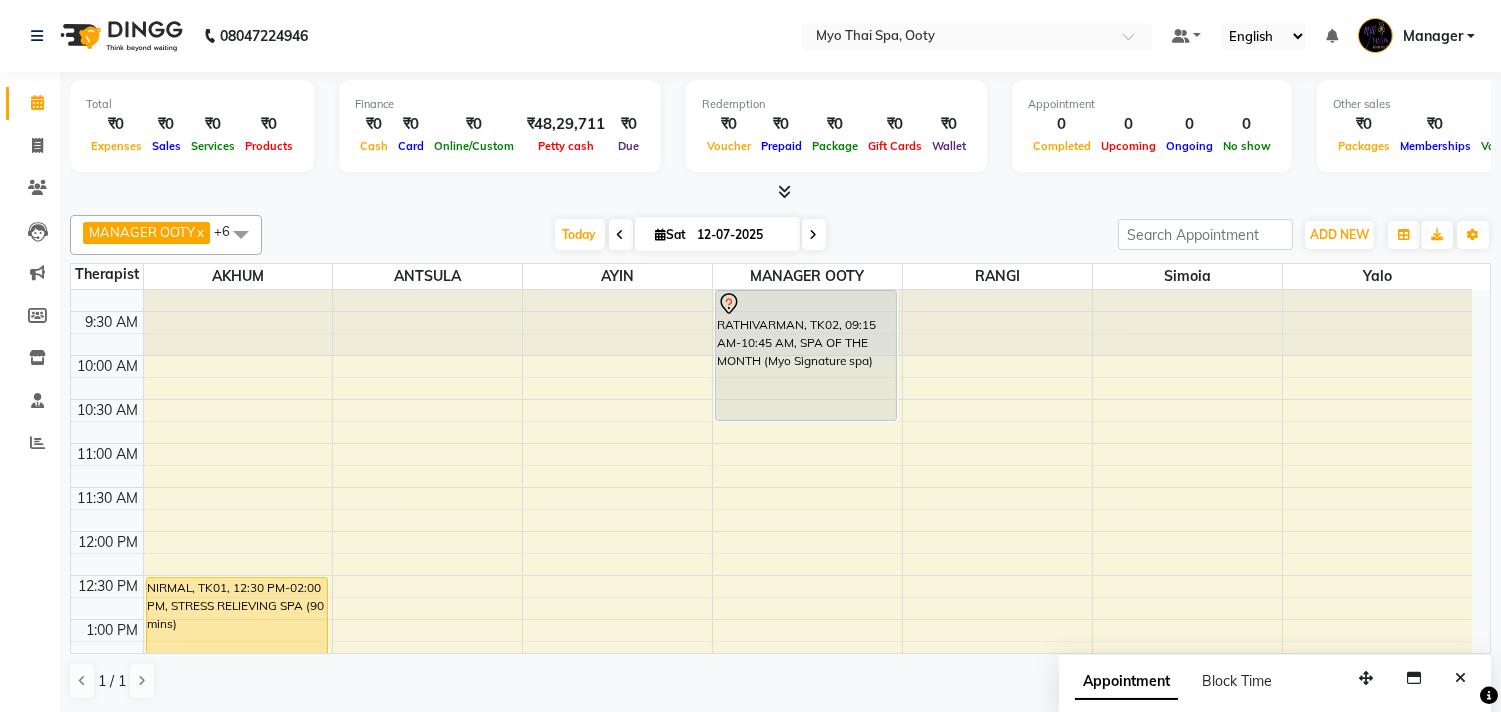 click at bounding box center (241, 234) 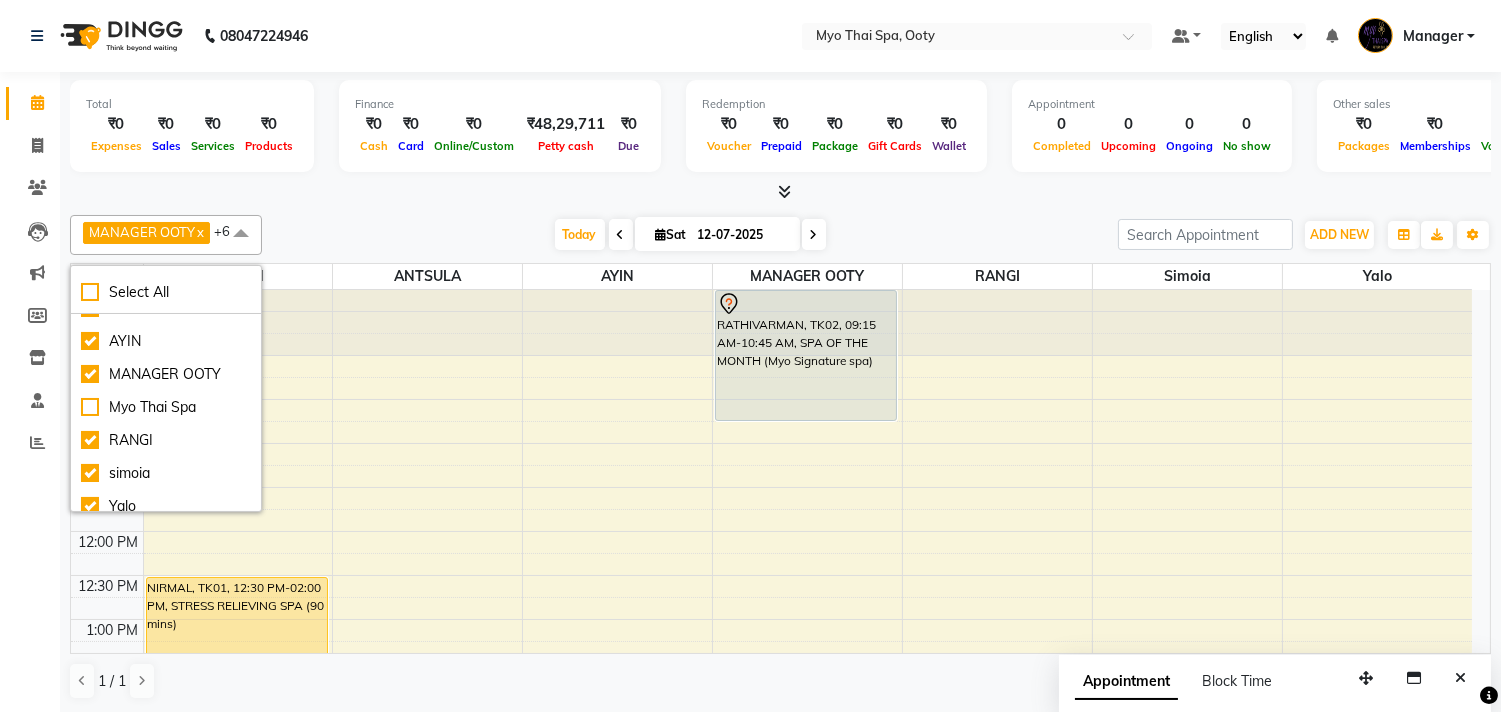 scroll, scrollTop: 66, scrollLeft: 0, axis: vertical 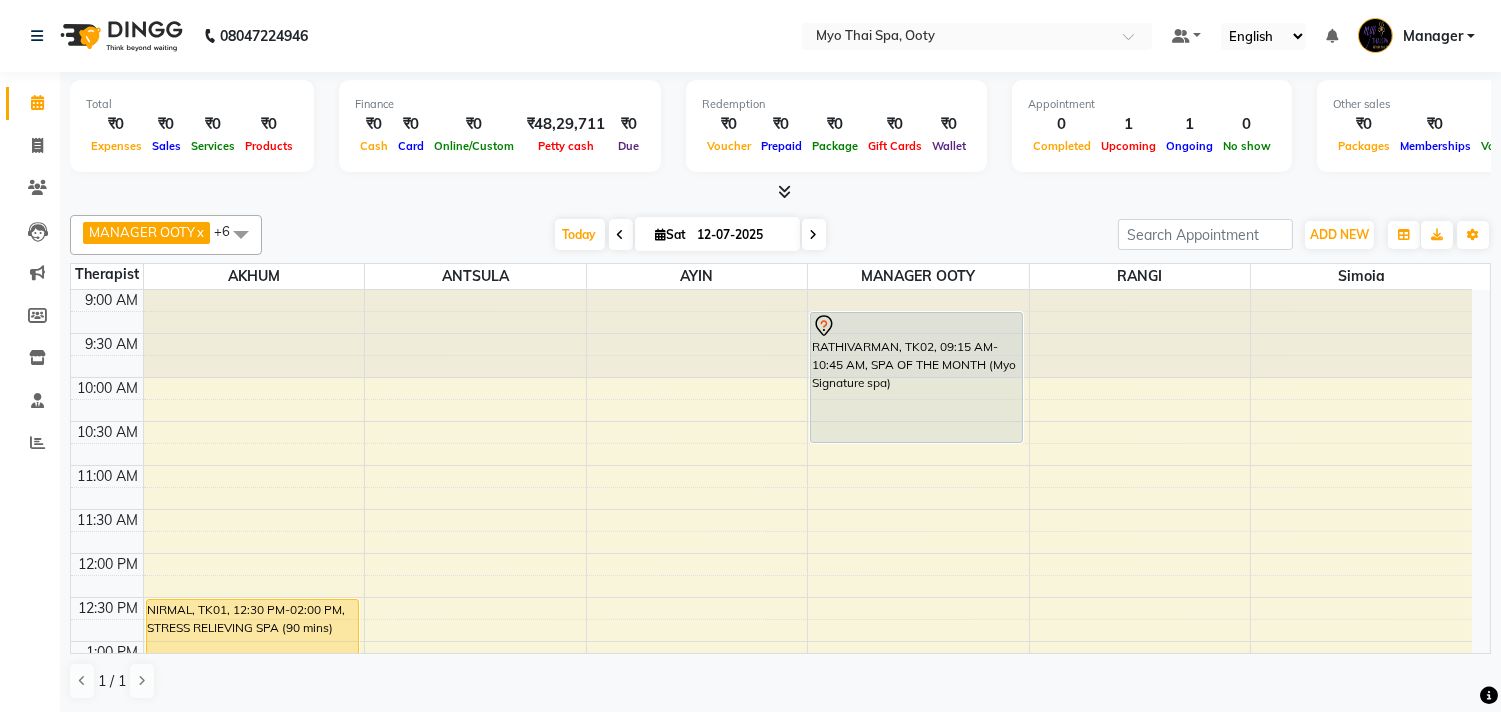 click at bounding box center [241, 234] 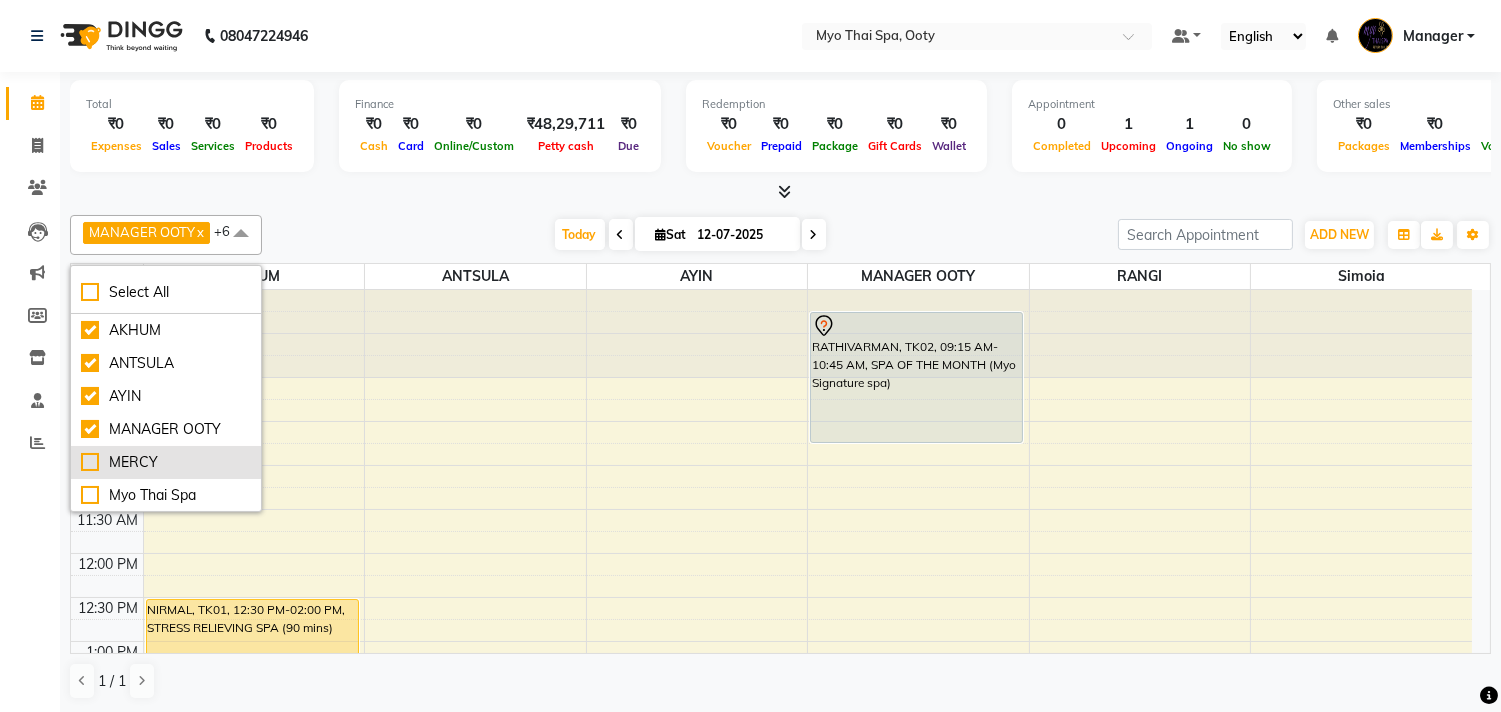 click on "MERCY" at bounding box center (166, 462) 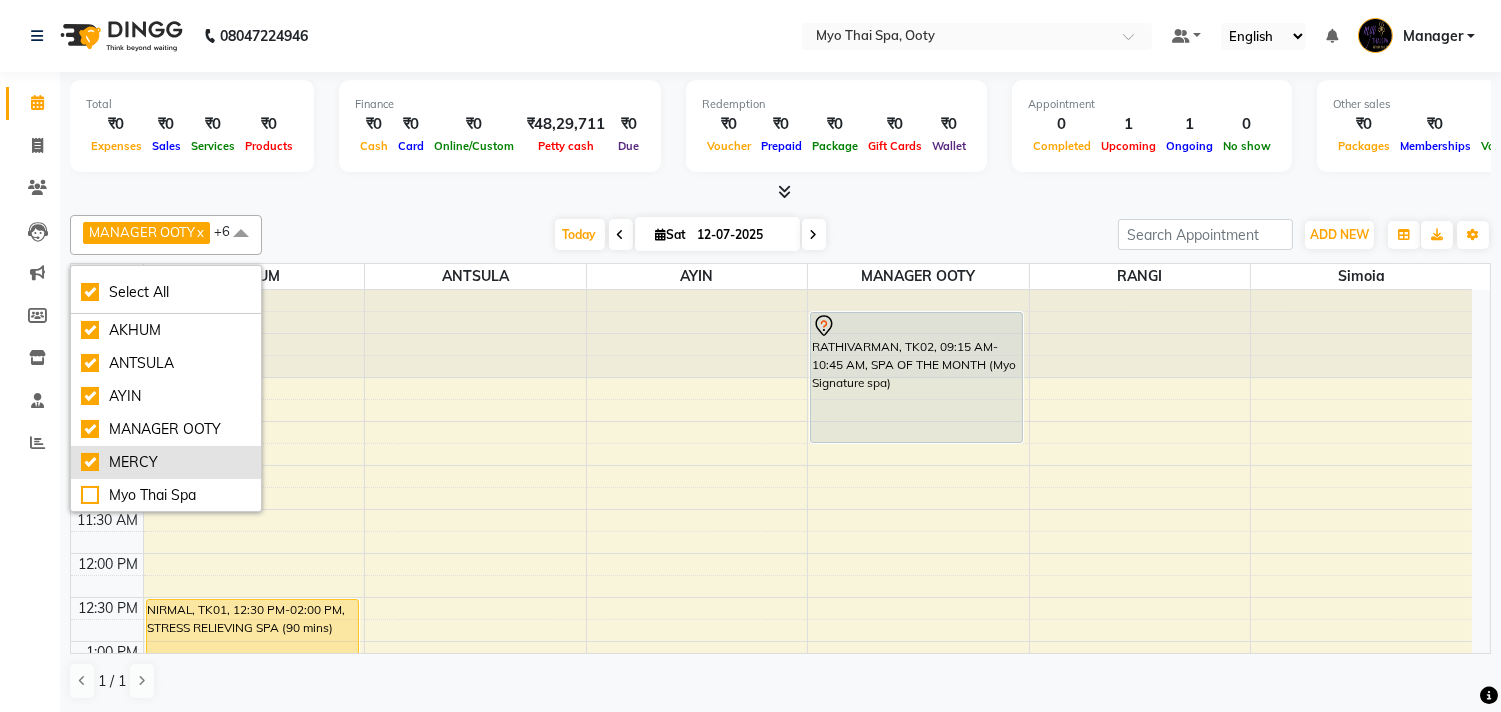 checkbox on "true" 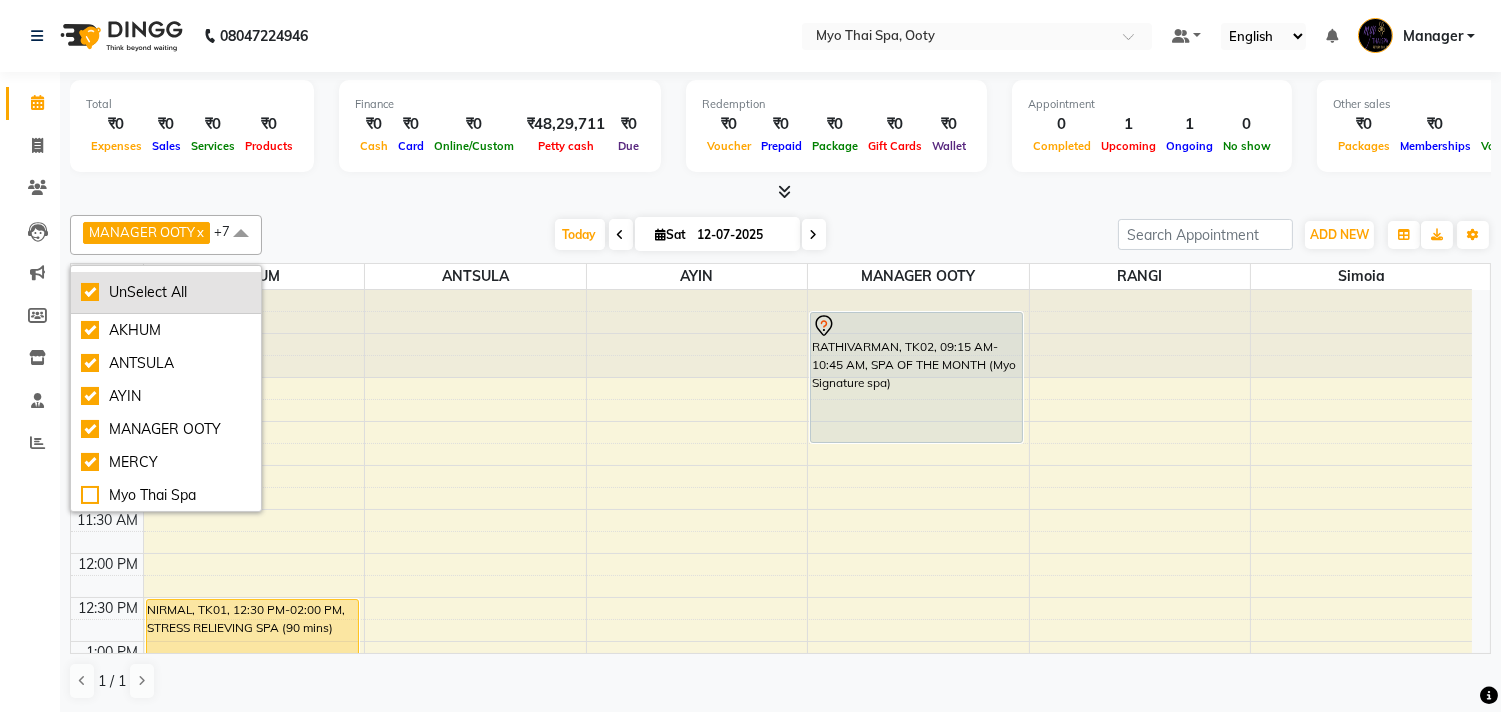 click on "UnSelect All" at bounding box center (166, 292) 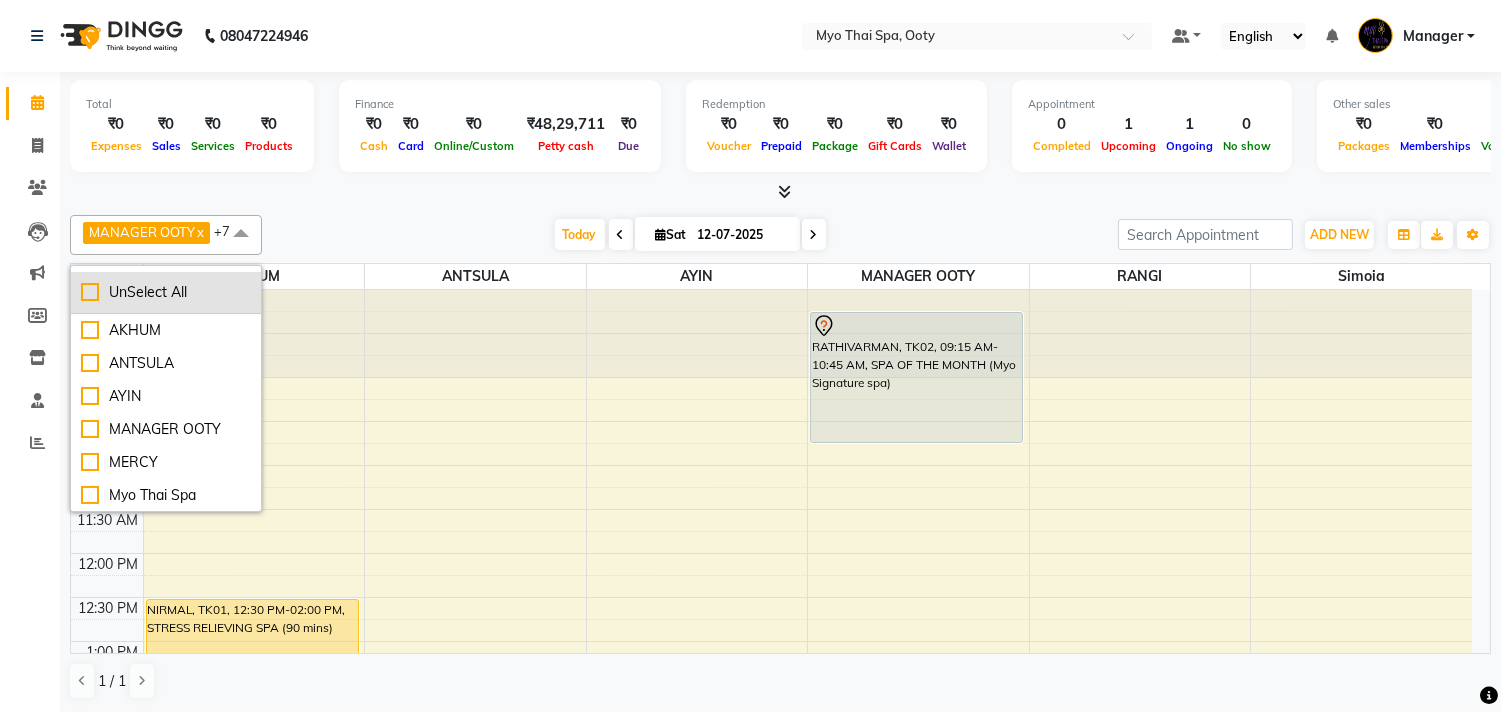 checkbox on "false" 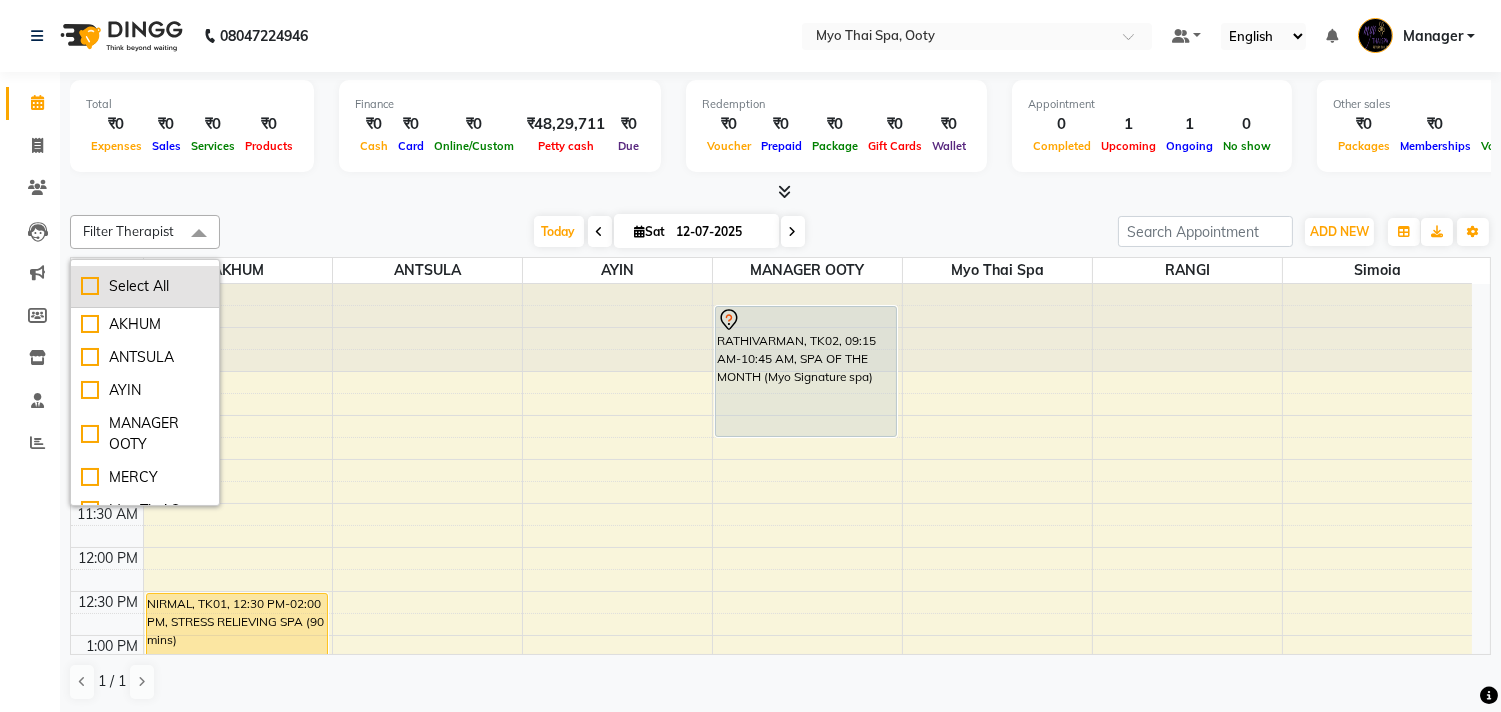 click on "Select All" at bounding box center [145, 286] 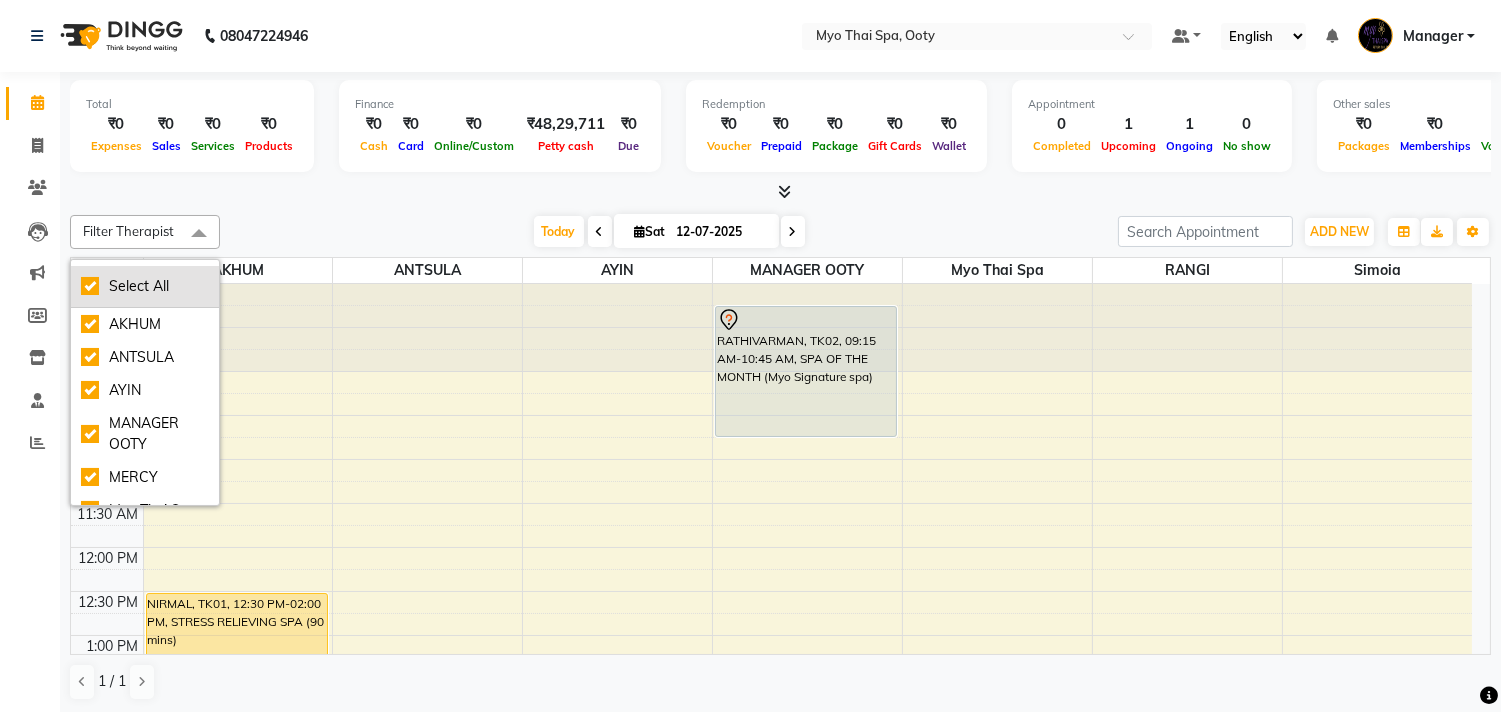 checkbox on "true" 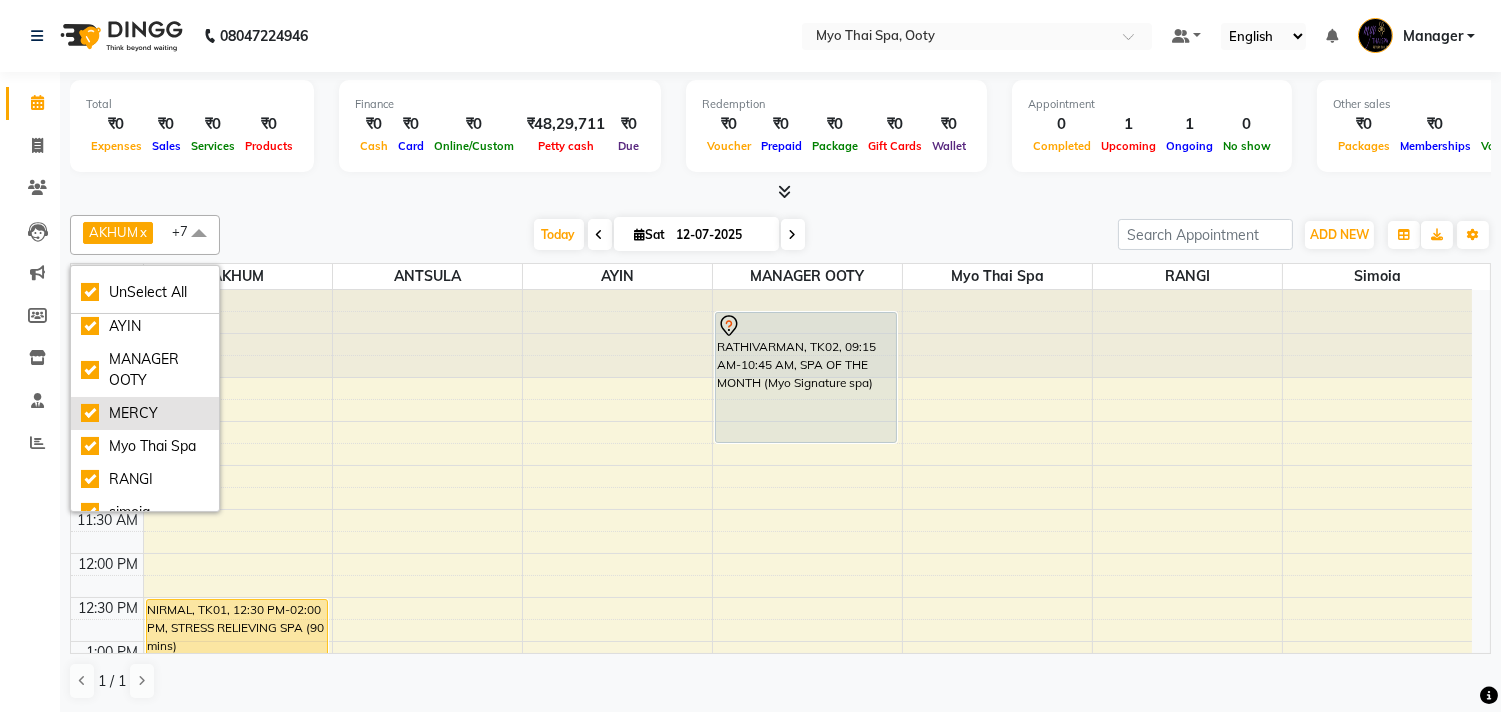 scroll, scrollTop: 108, scrollLeft: 0, axis: vertical 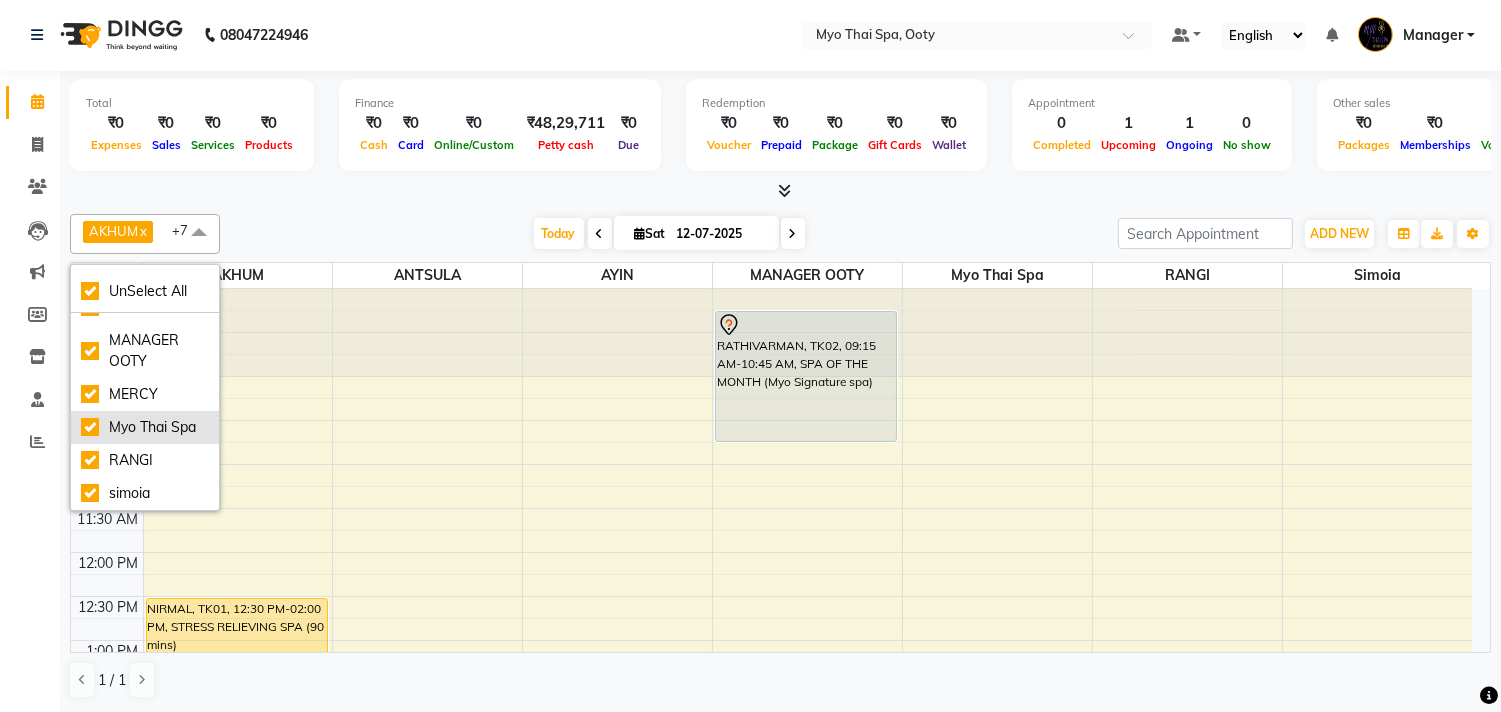 click on "Myo Thai Spa" at bounding box center (145, 427) 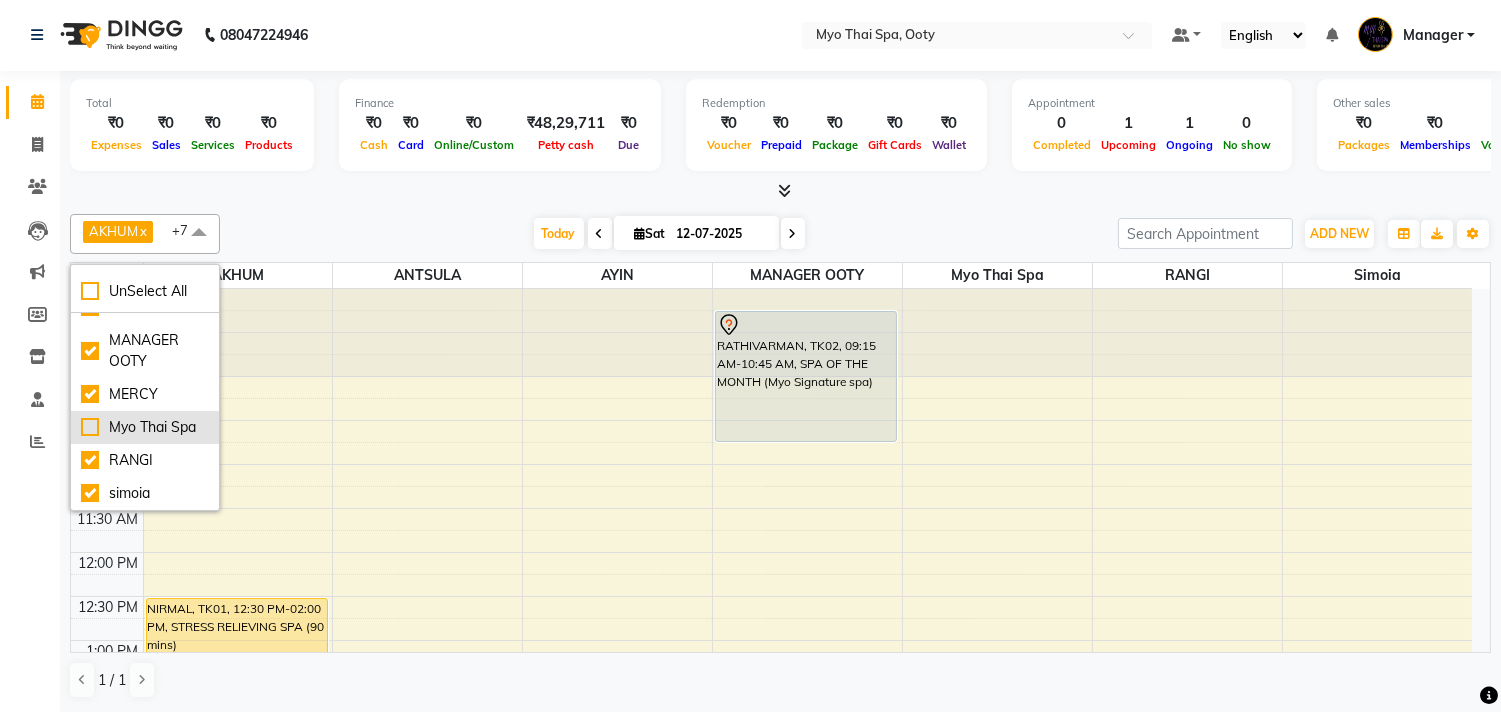 checkbox on "false" 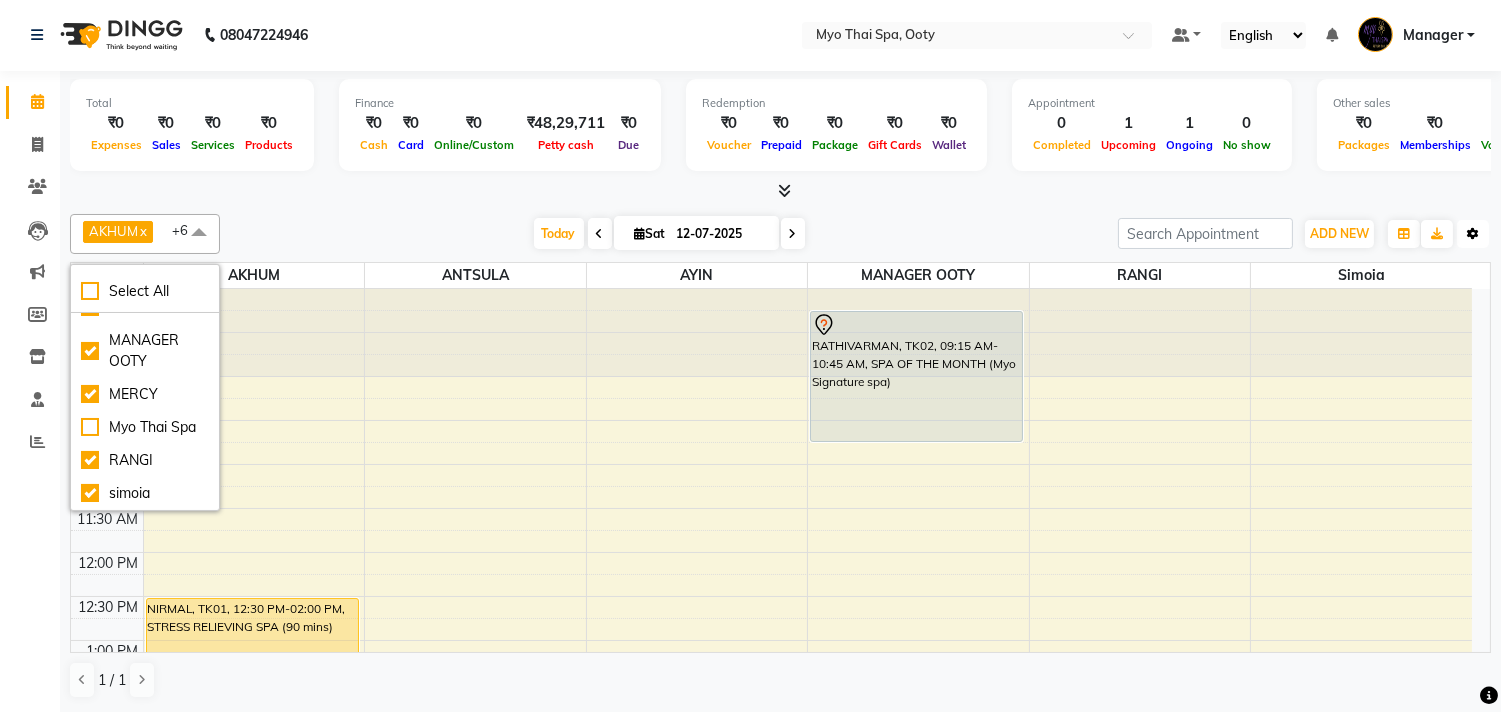click on "Toggle Dropdown" at bounding box center (1473, 234) 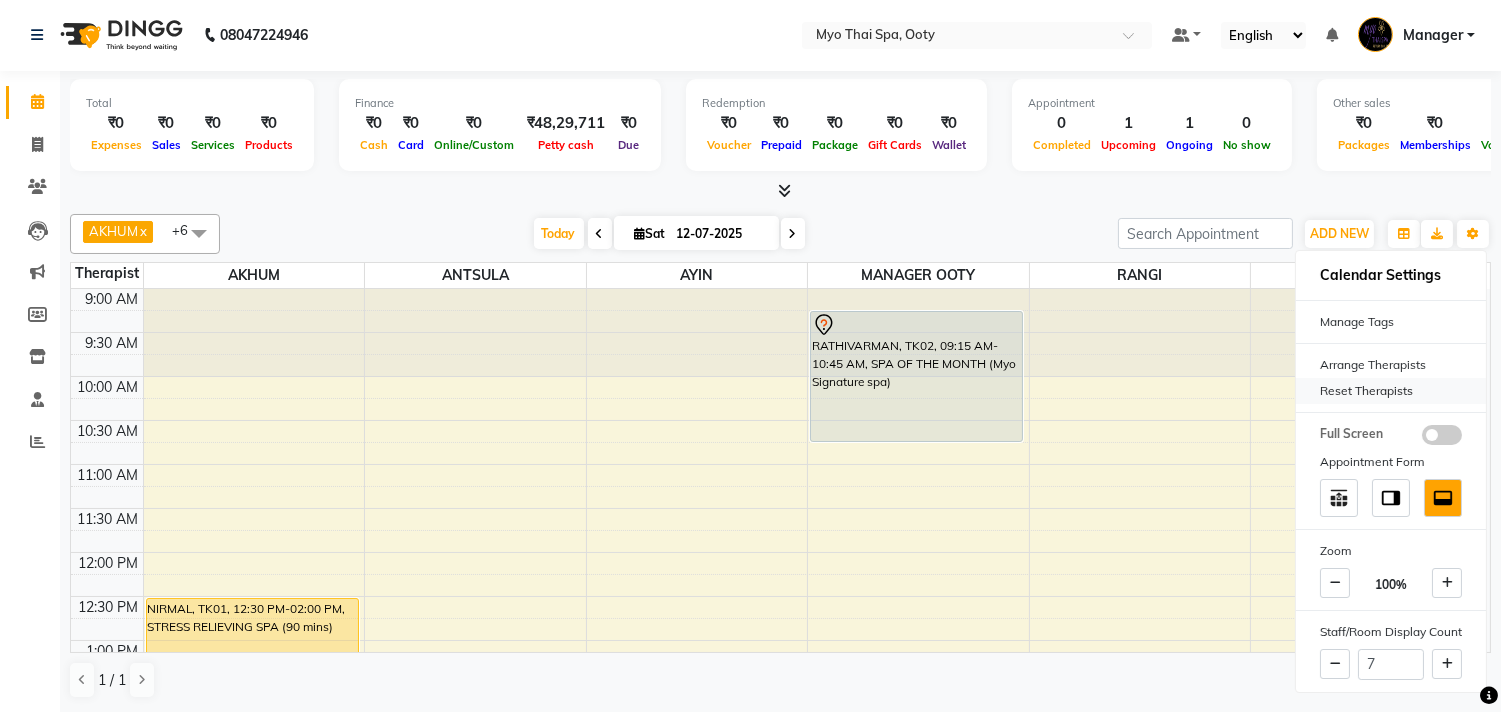 click on "Reset Therapists" at bounding box center (1391, 391) 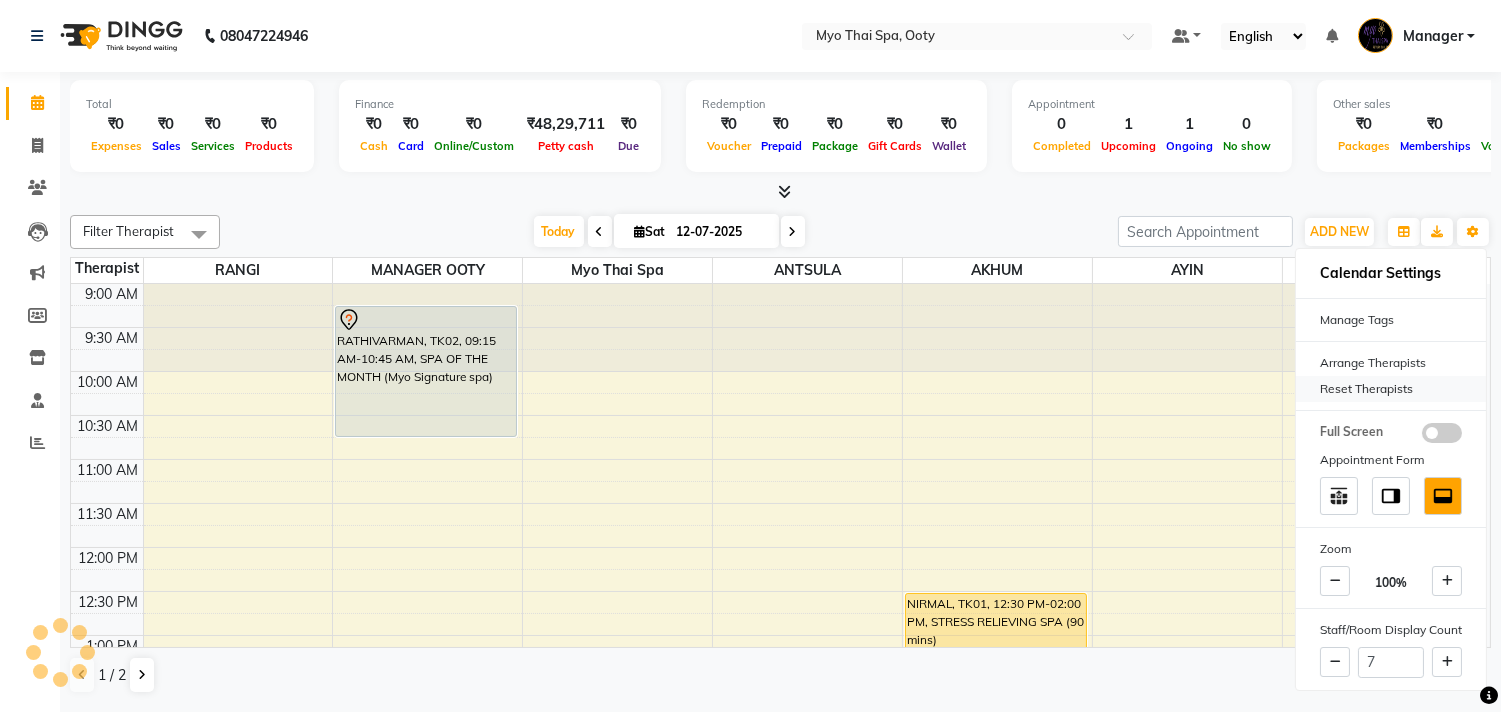 scroll, scrollTop: 0, scrollLeft: 0, axis: both 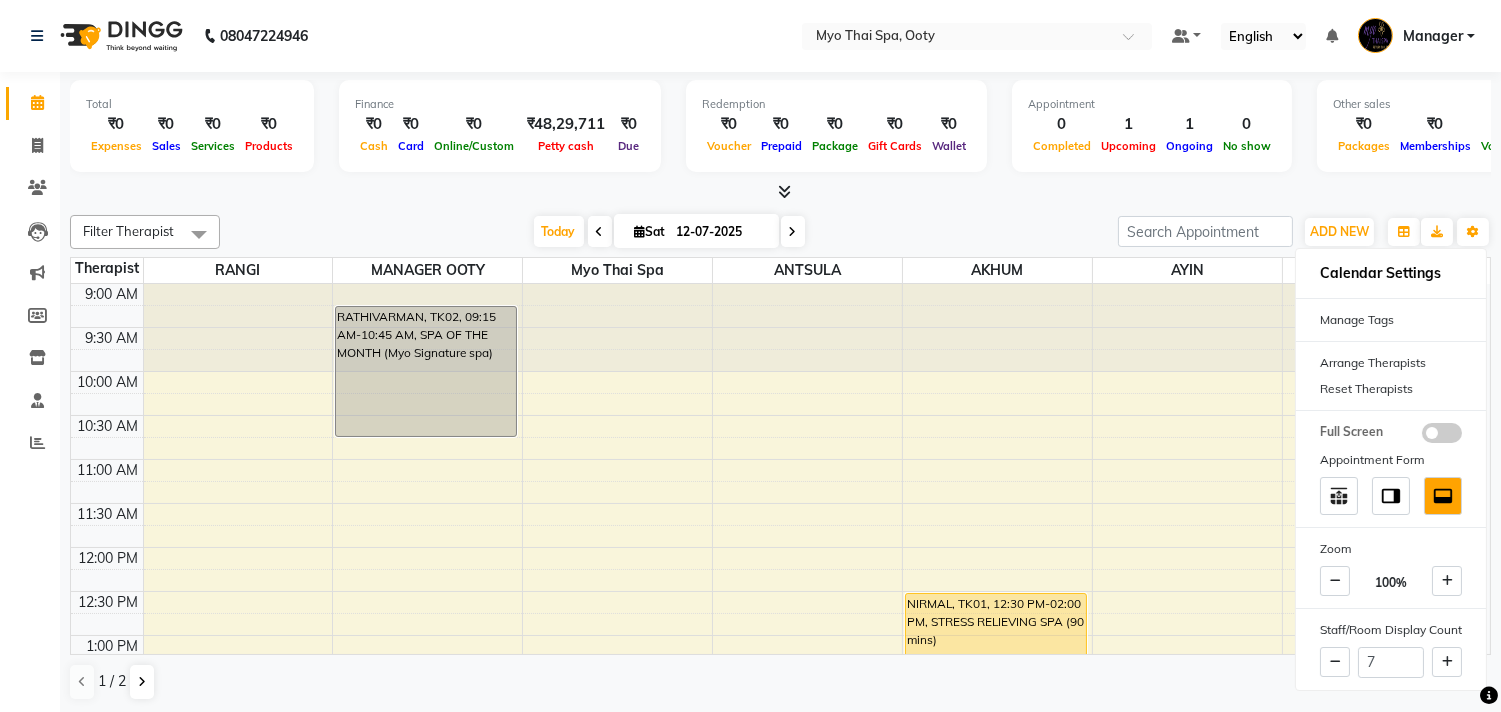 click on "Appointment  0 Completed 1 Upcoming 1 Ongoing 0 No show" at bounding box center (1152, 126) 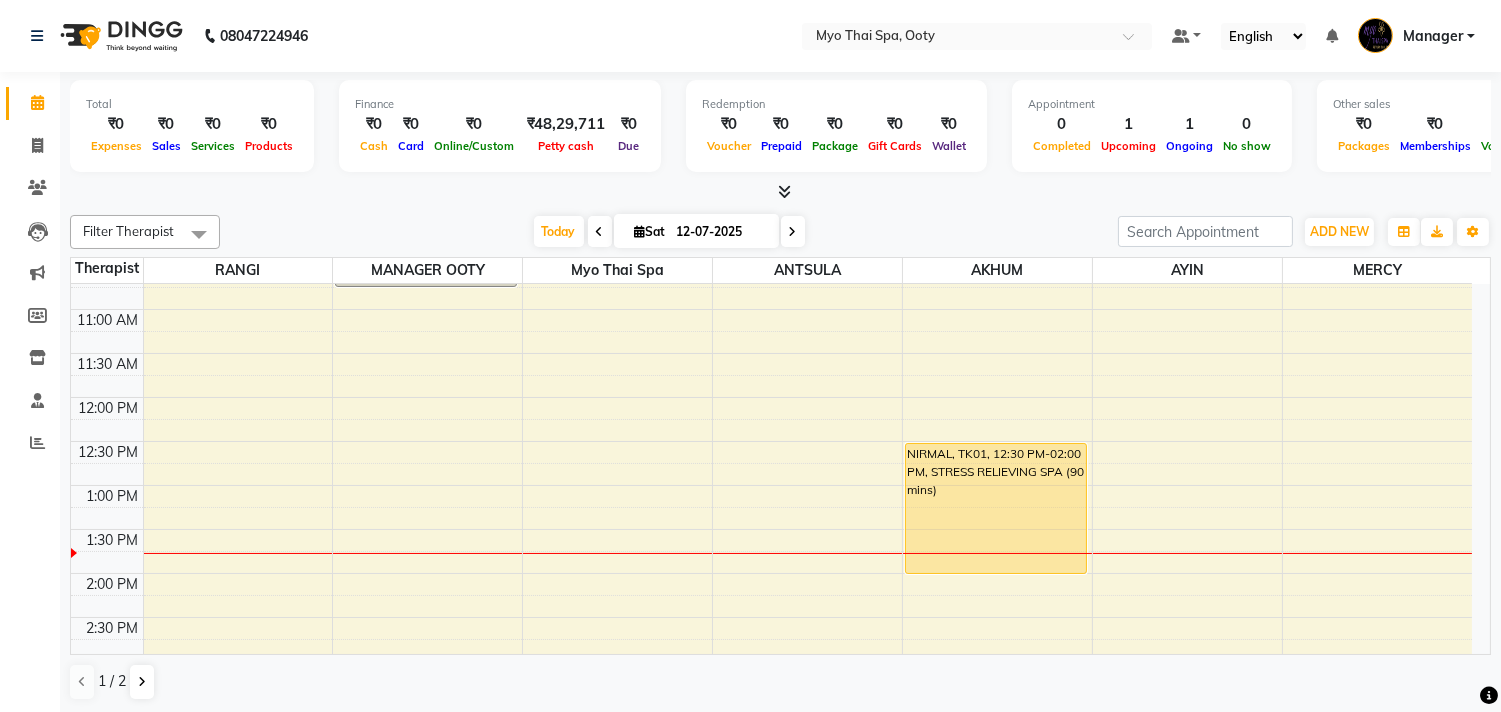 scroll, scrollTop: 111, scrollLeft: 0, axis: vertical 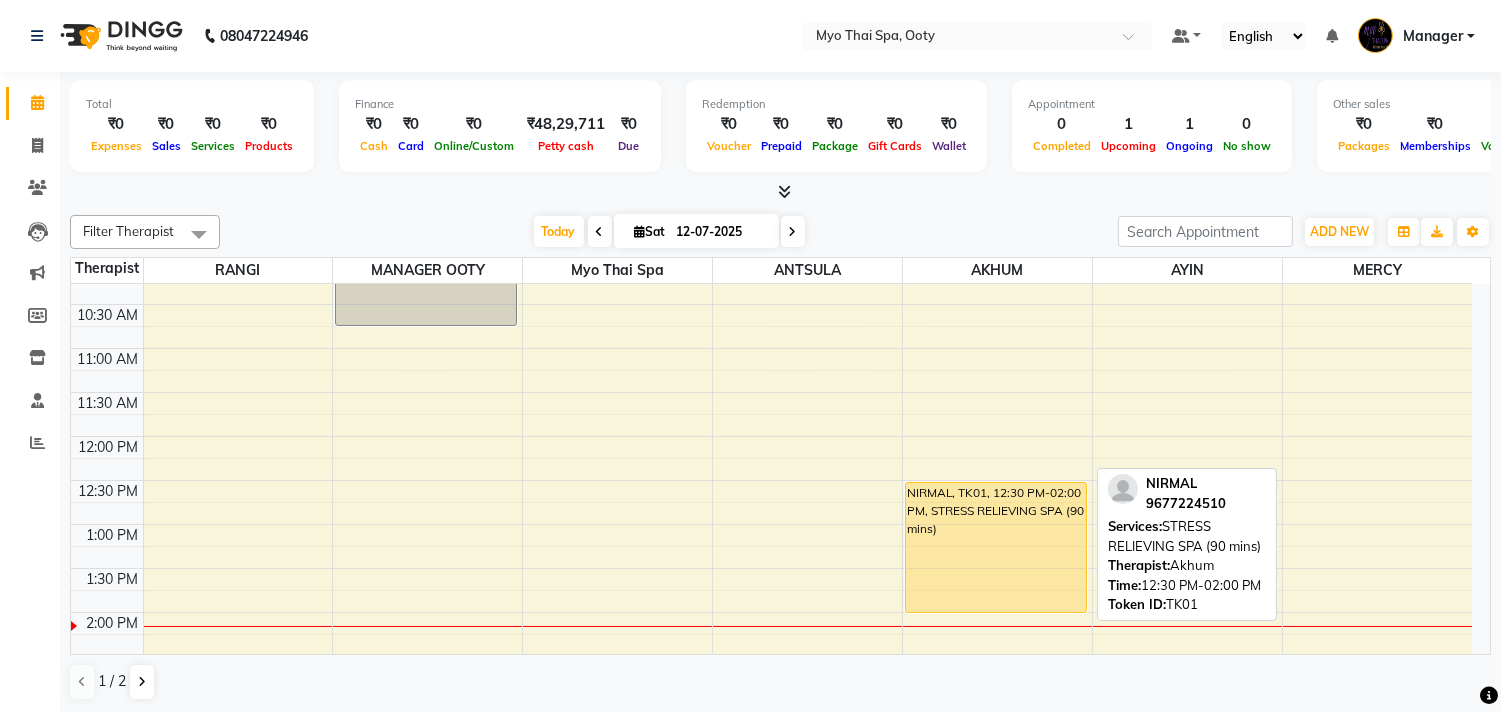 click on "NIRMAL, TK01, 12:30 PM-02:00 PM, STRESS RELIEVING SPA (90 mins)" at bounding box center (996, 547) 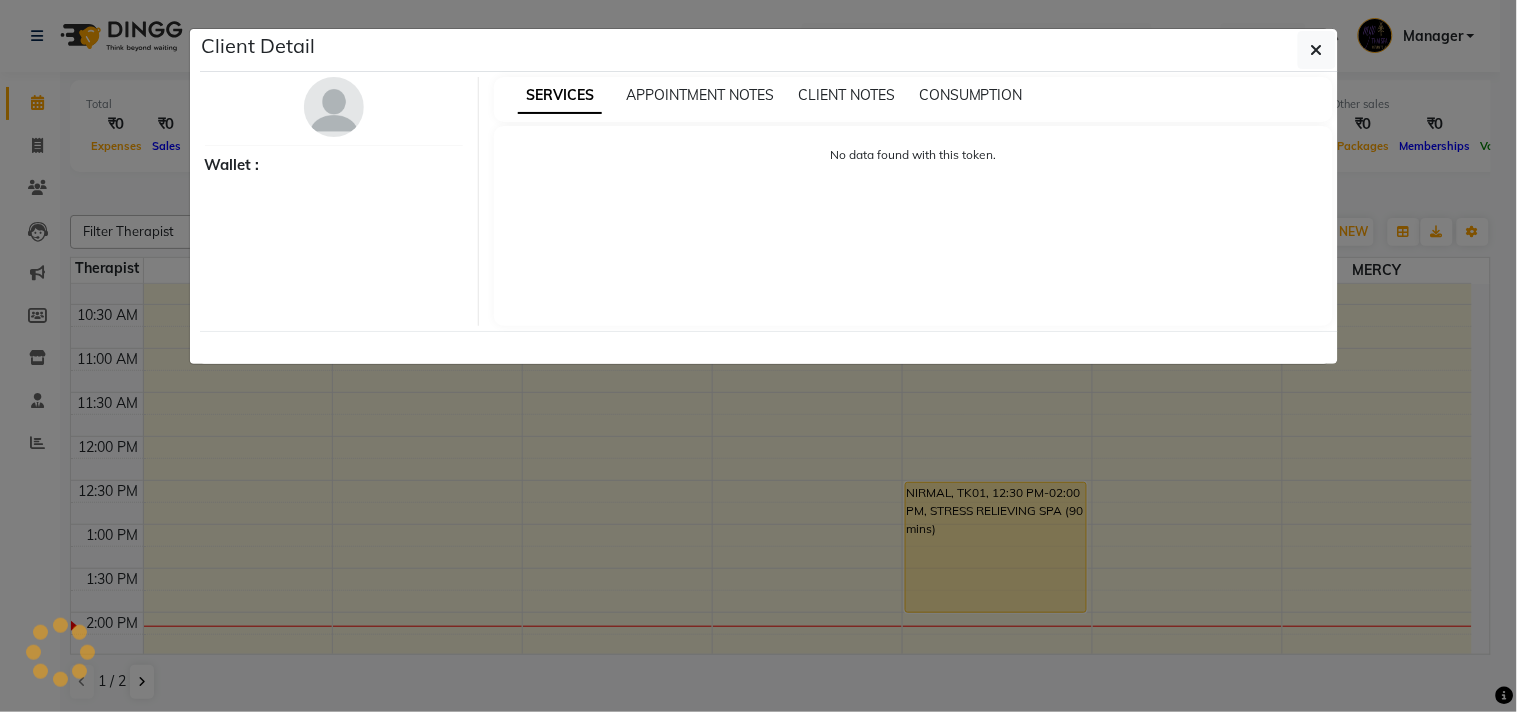 select on "1" 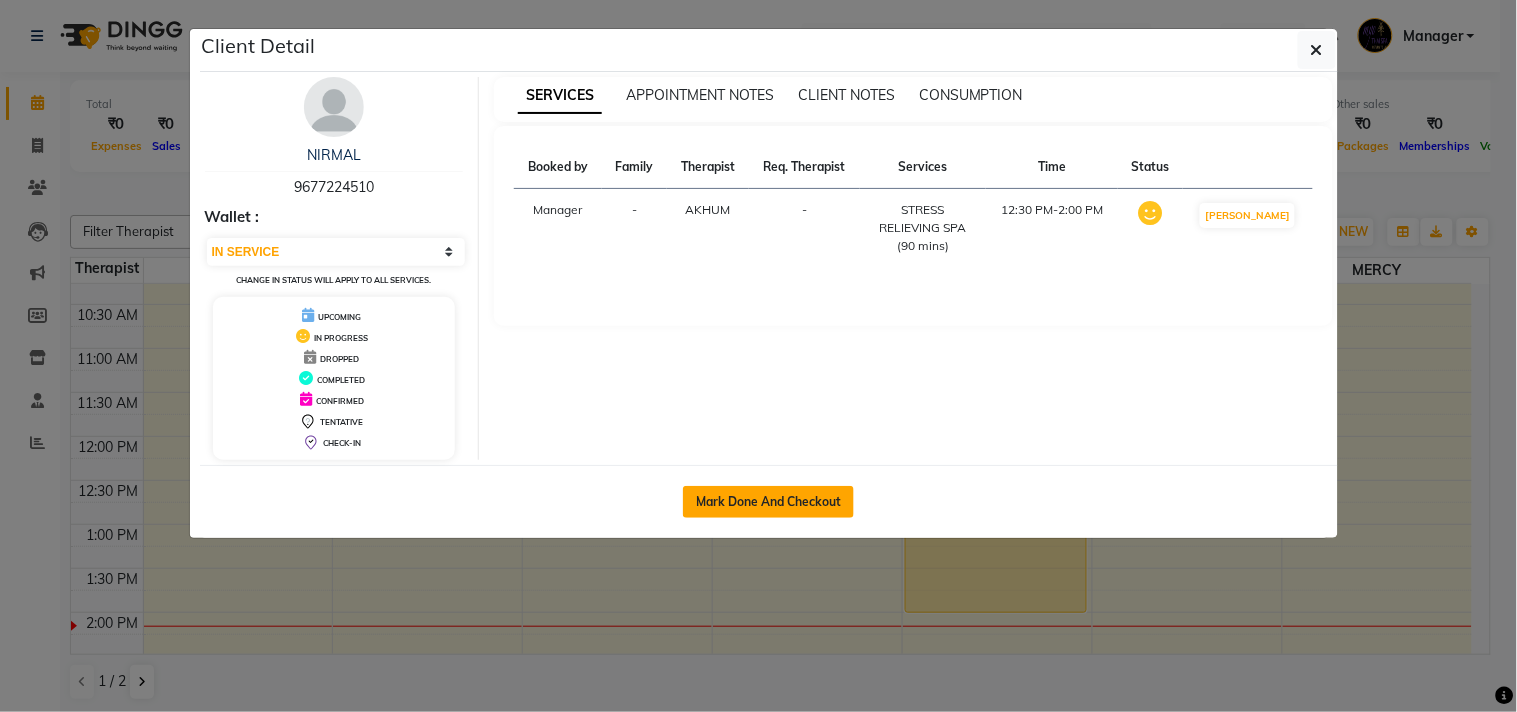 click on "Mark Done And Checkout" 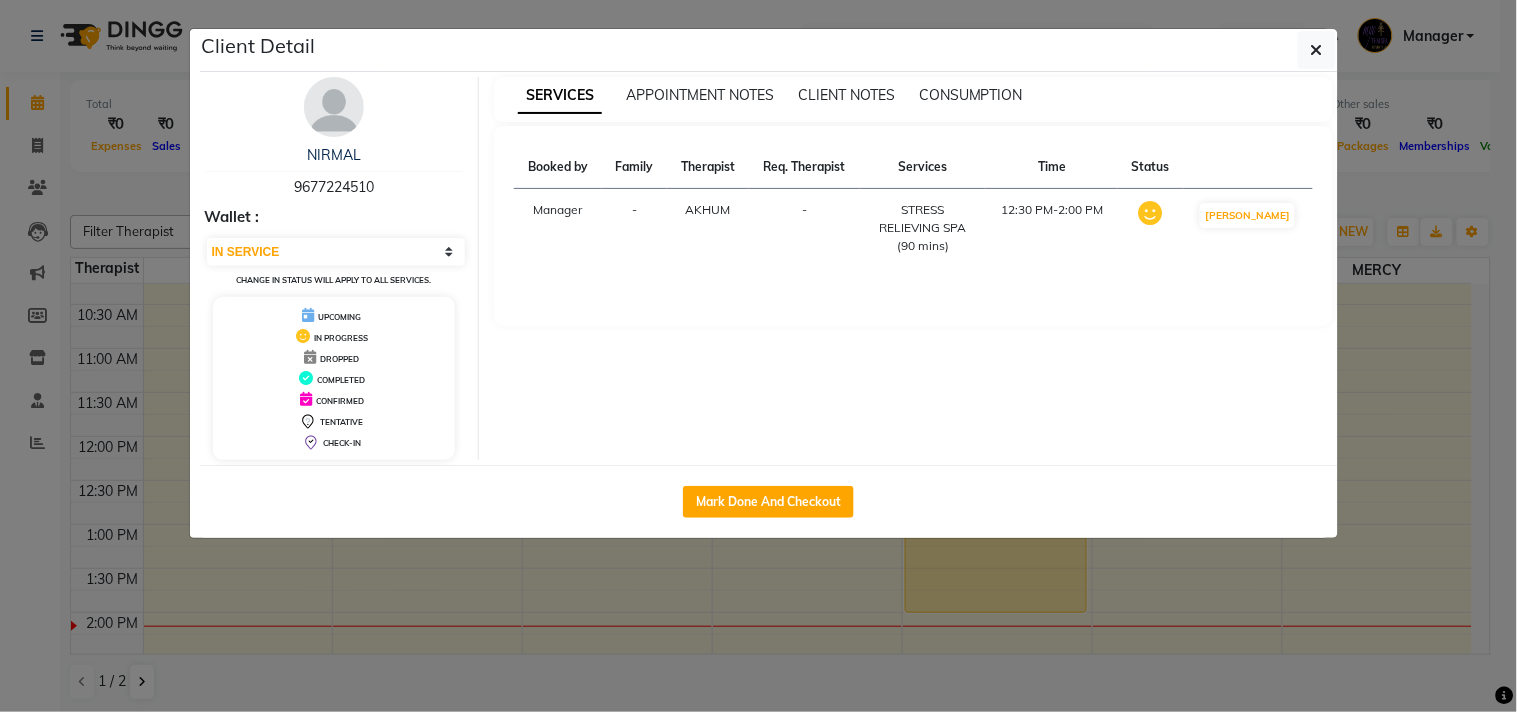 select on "558" 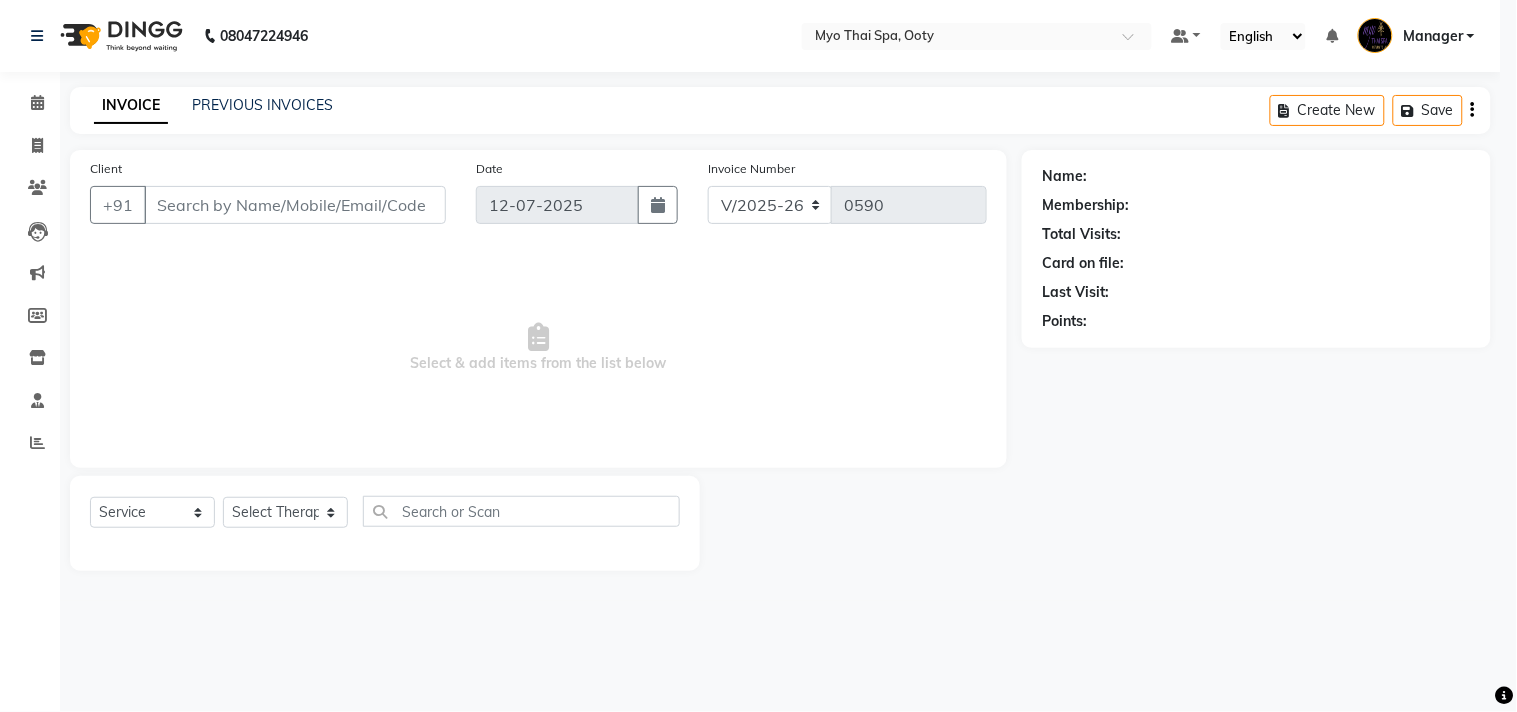 select on "3" 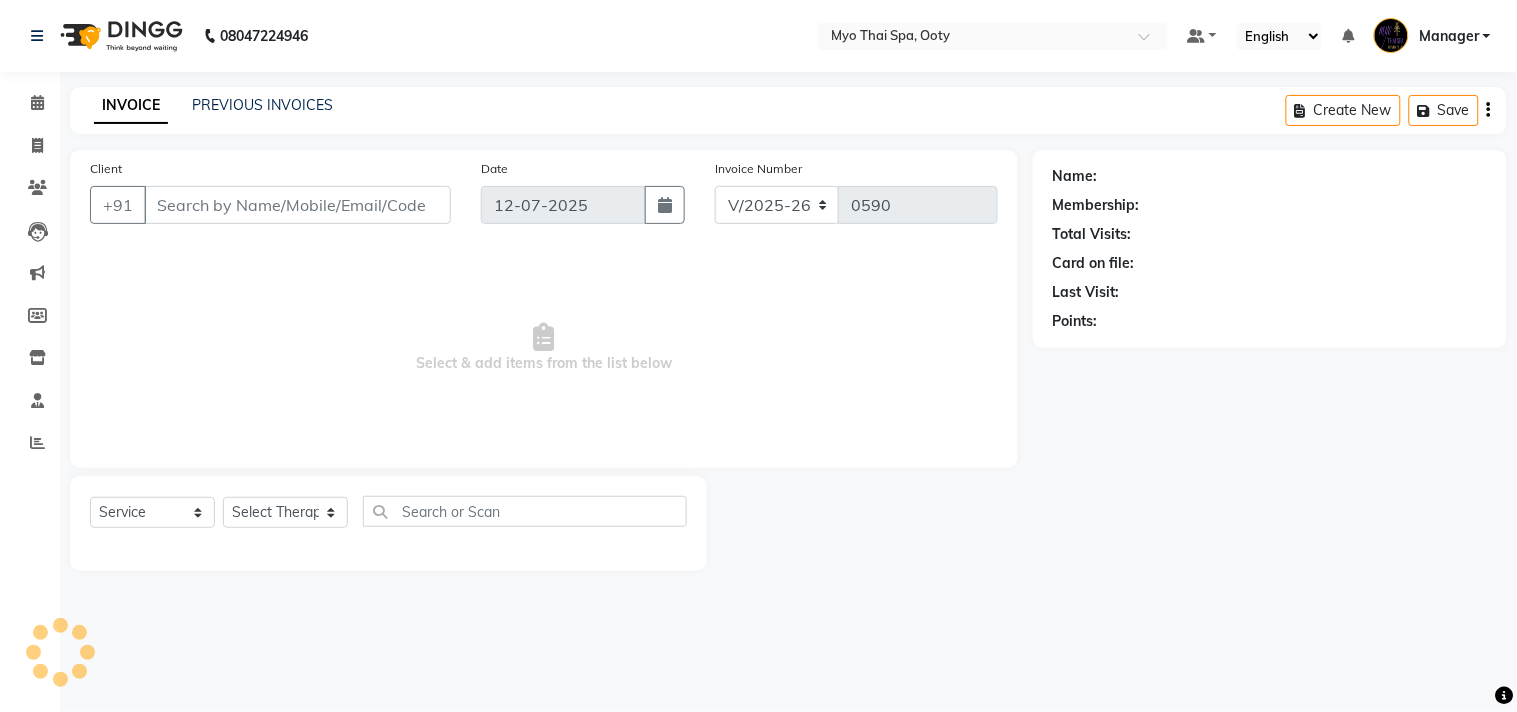 select on "V" 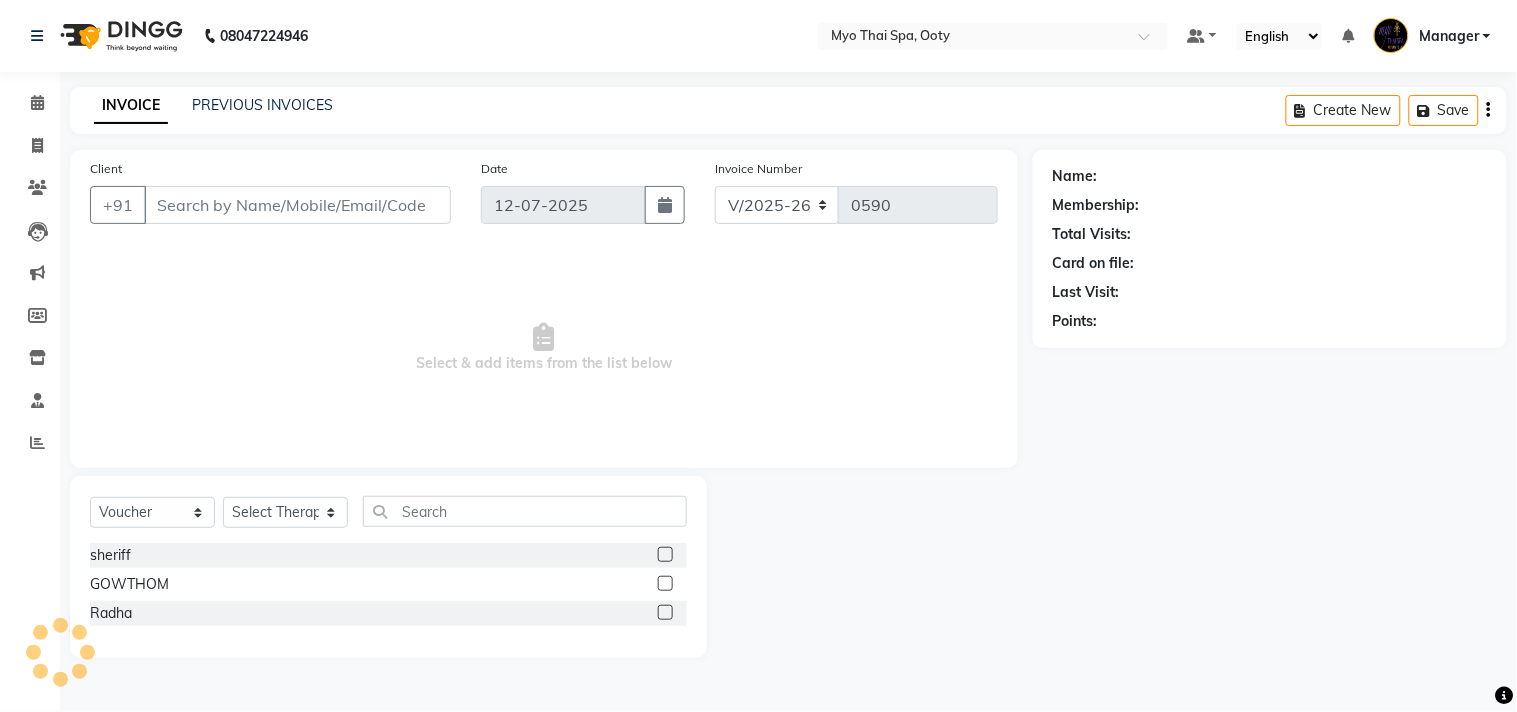 type on "9677224510" 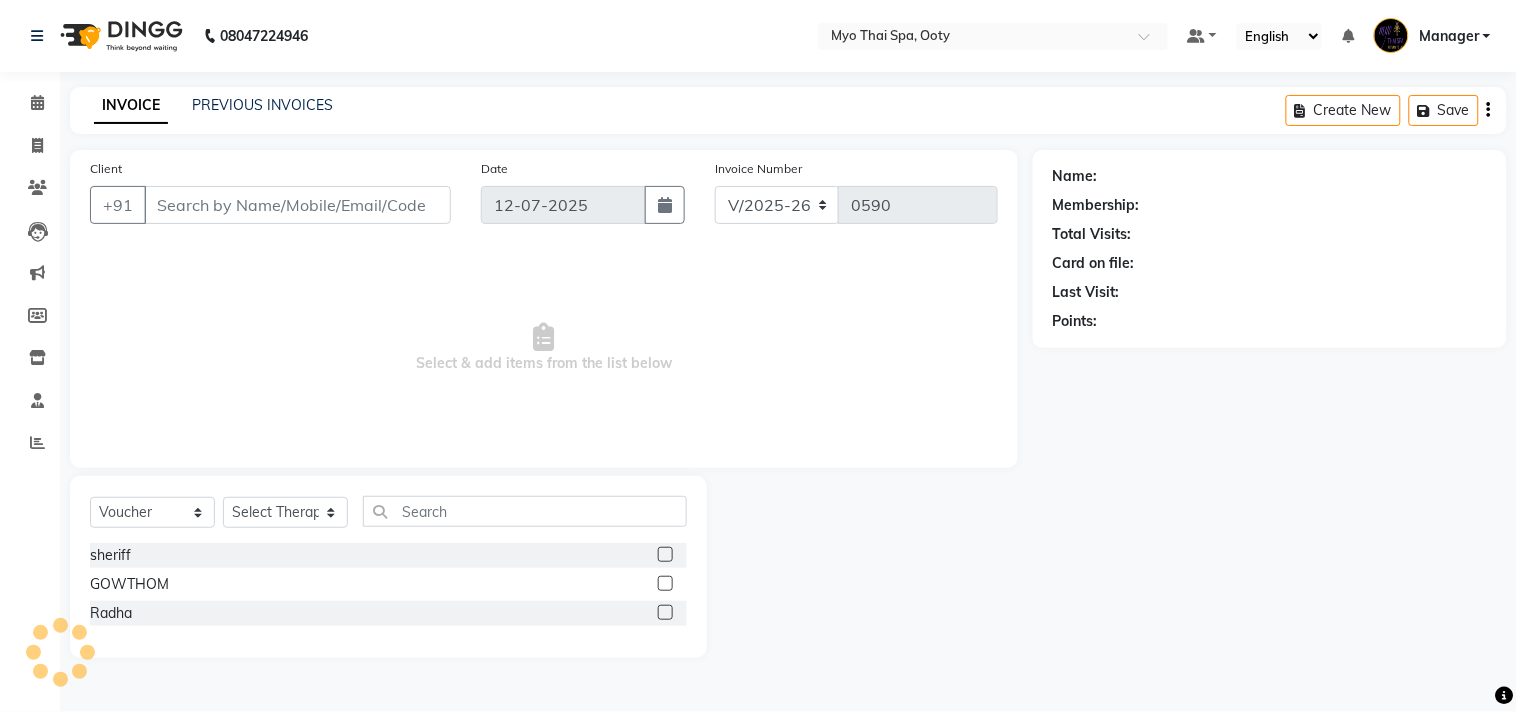 select on "59516" 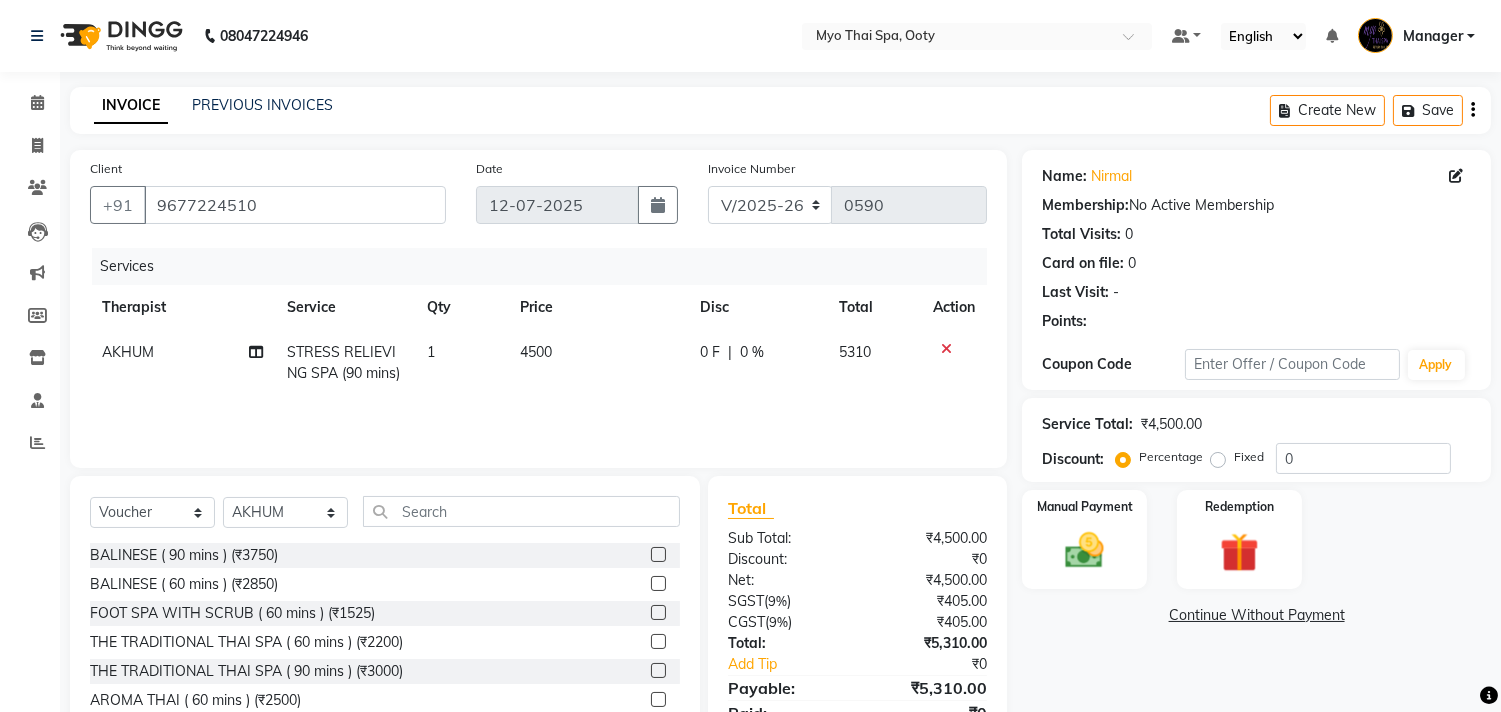 scroll, scrollTop: 88, scrollLeft: 0, axis: vertical 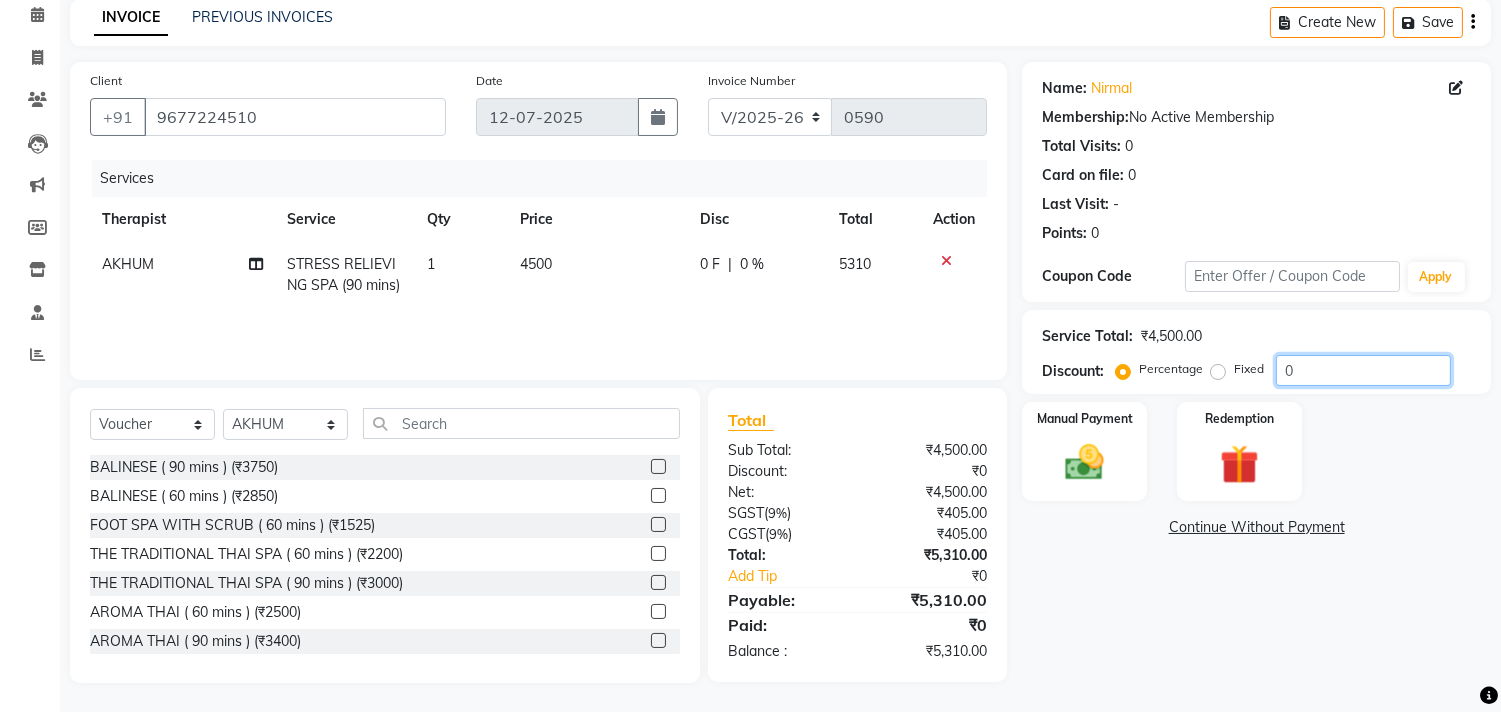 click on "0" 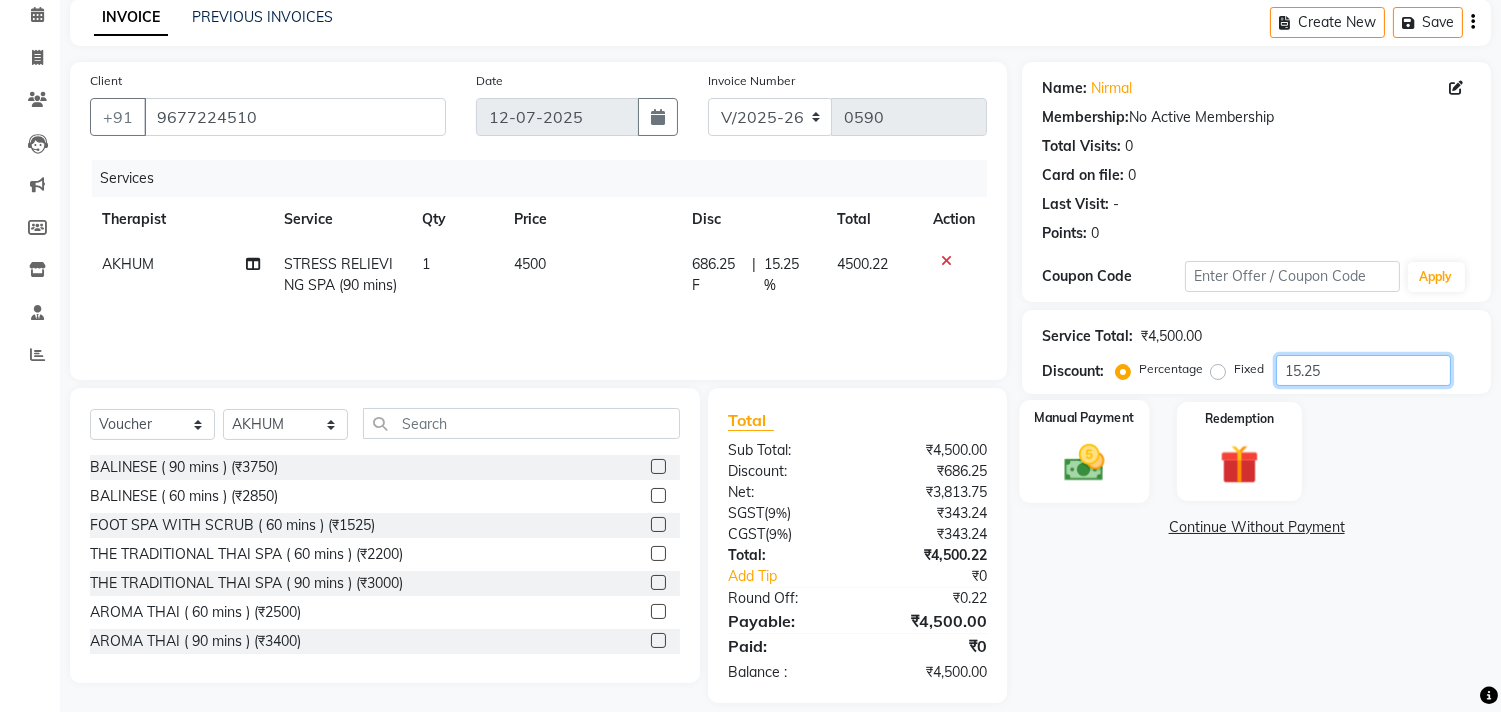 type on "15.25" 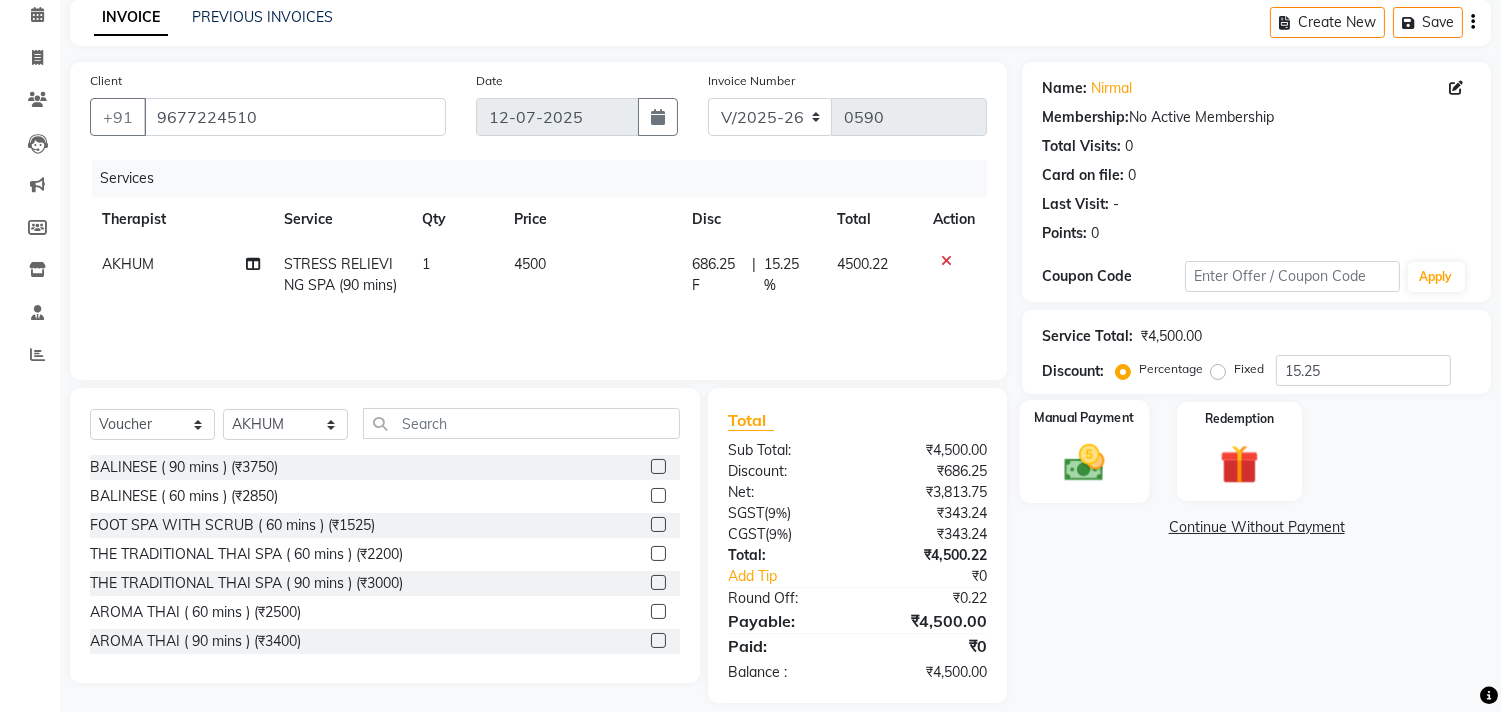 click on "Manual Payment" 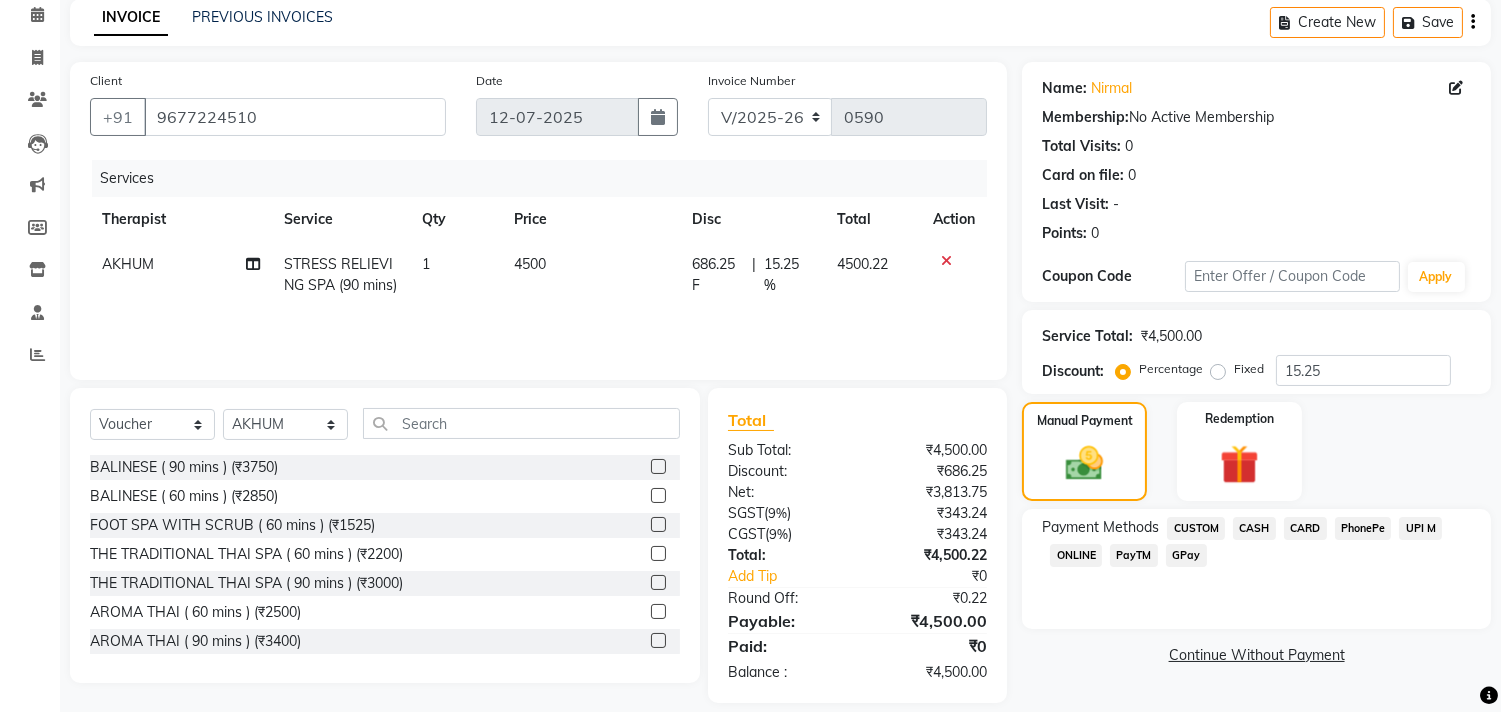 click on "UPI M" 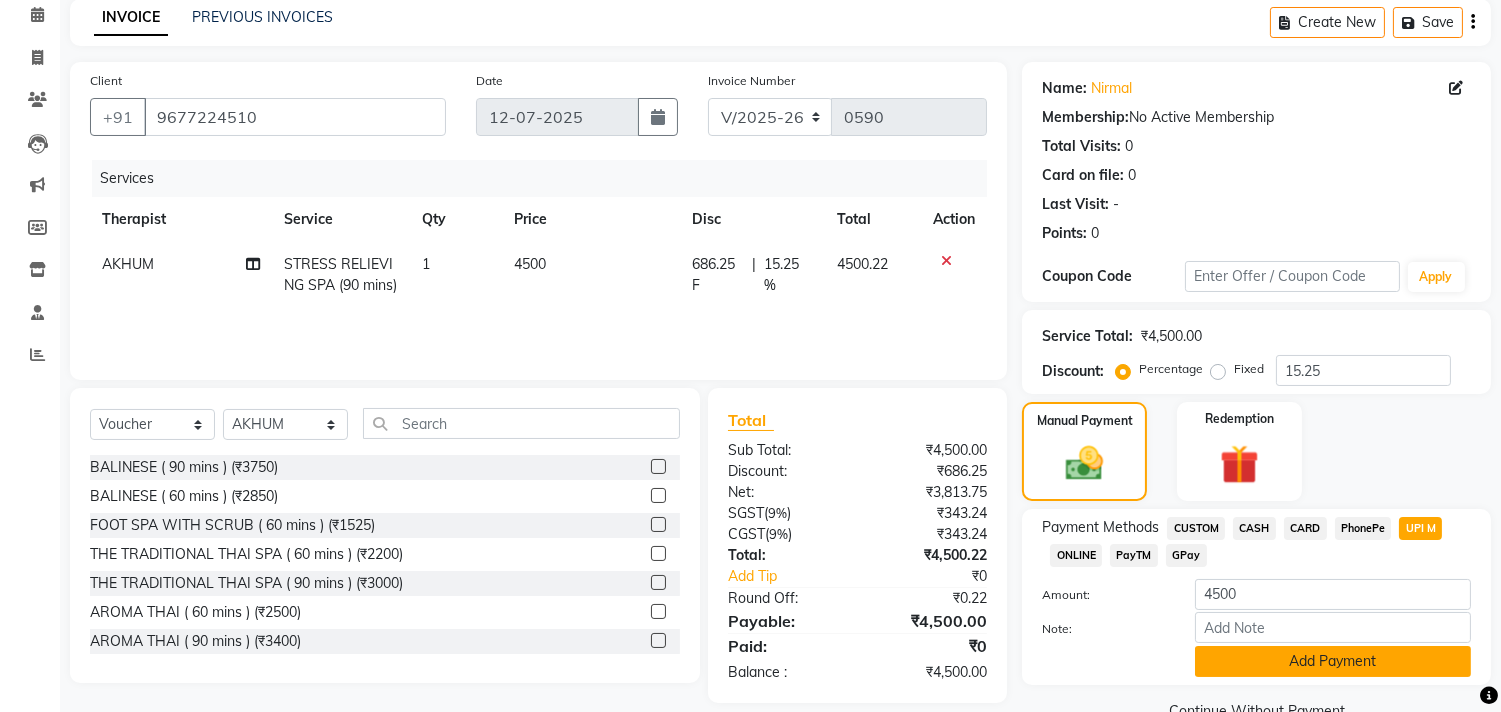 click on "Add Payment" 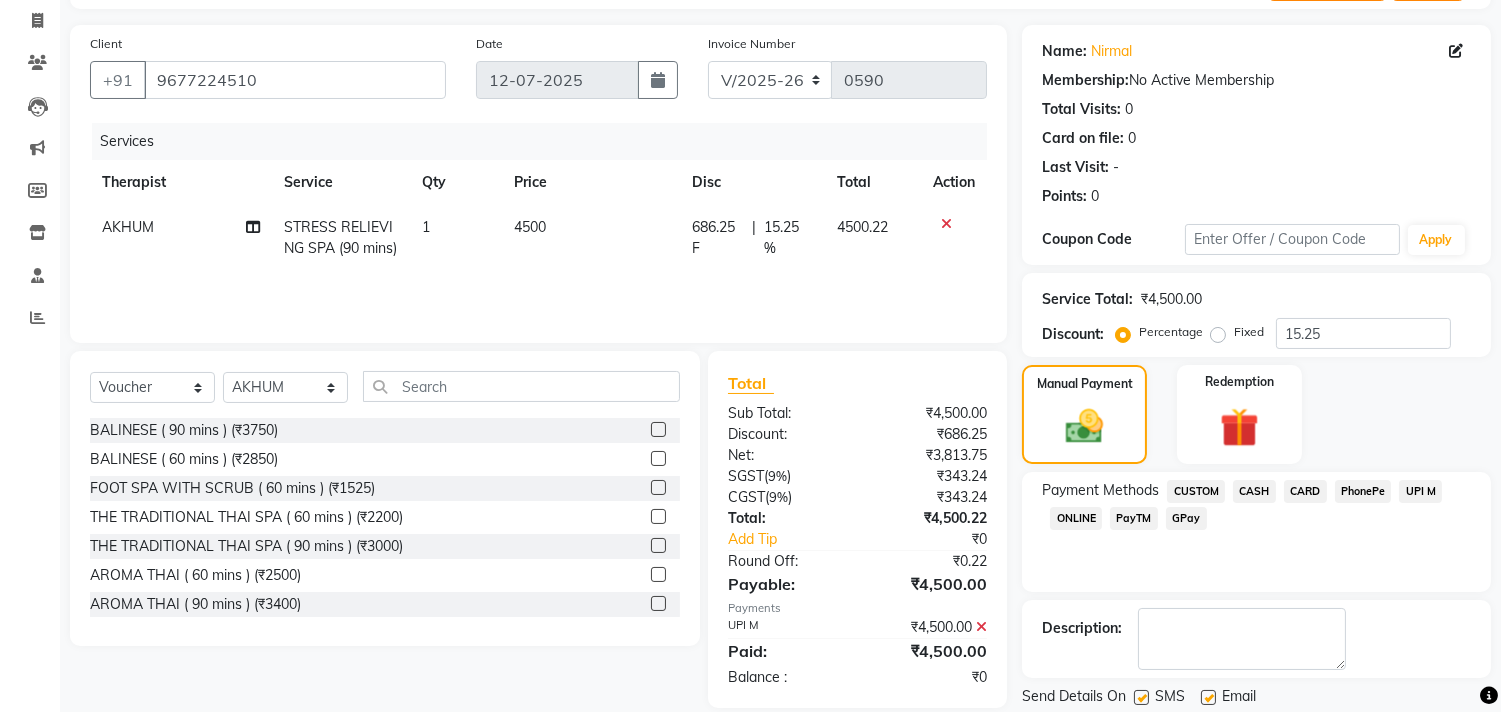 scroll, scrollTop: 227, scrollLeft: 0, axis: vertical 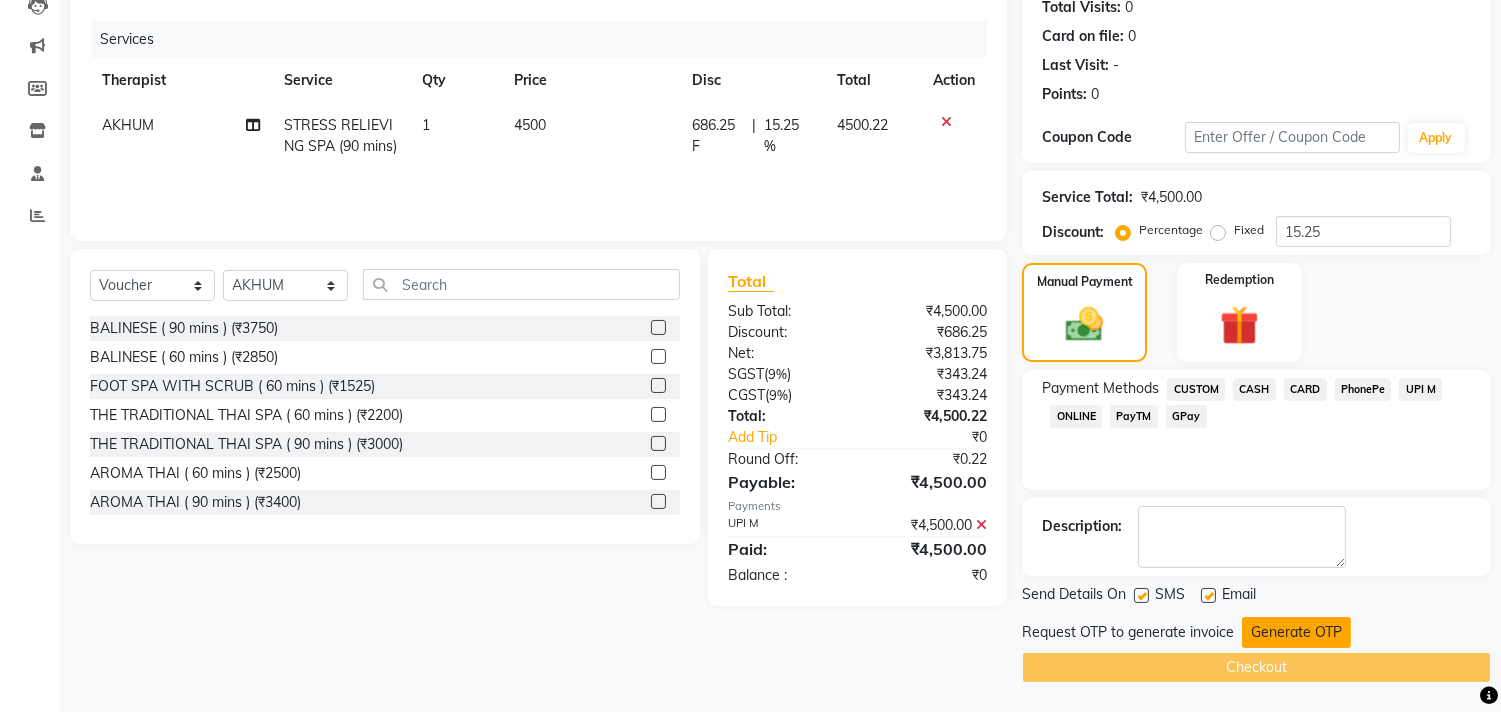 click on "Generate OTP" 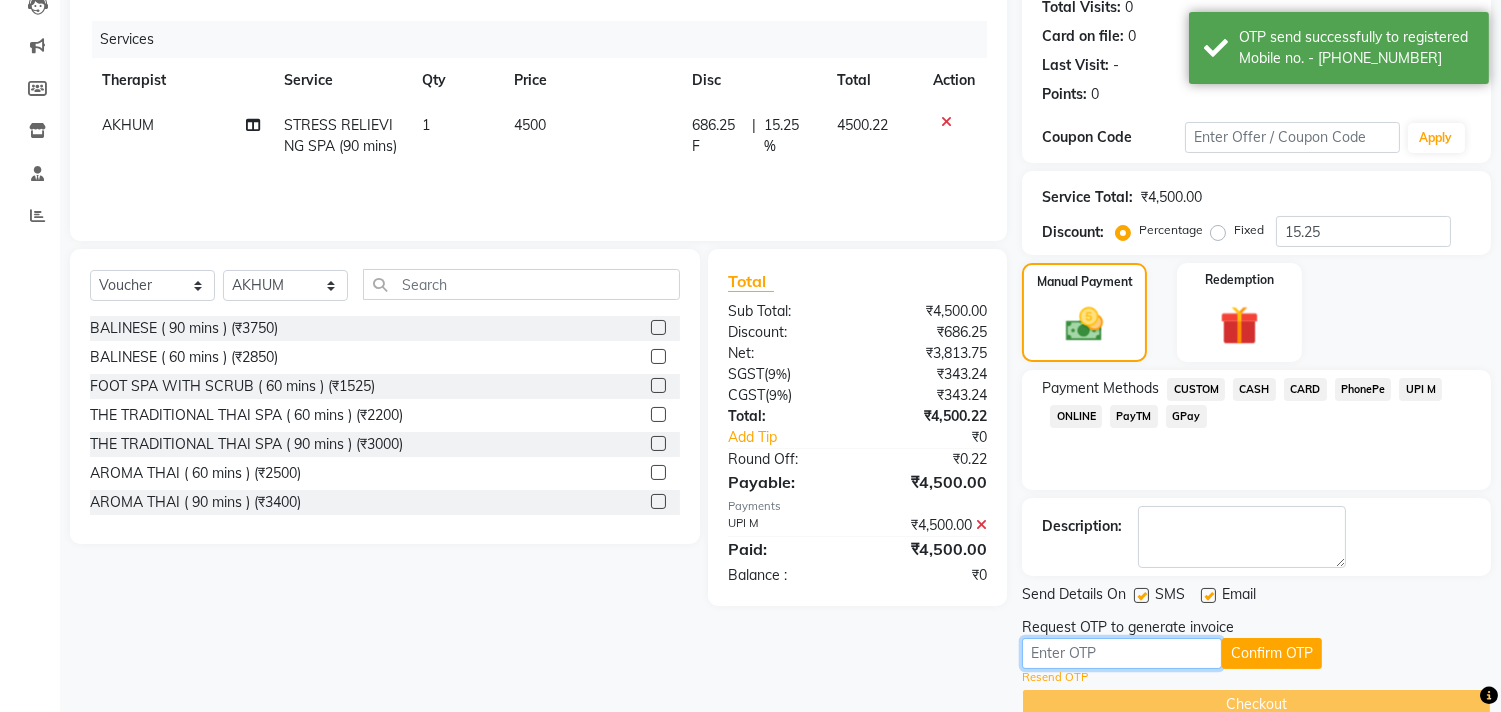 click at bounding box center [1122, 653] 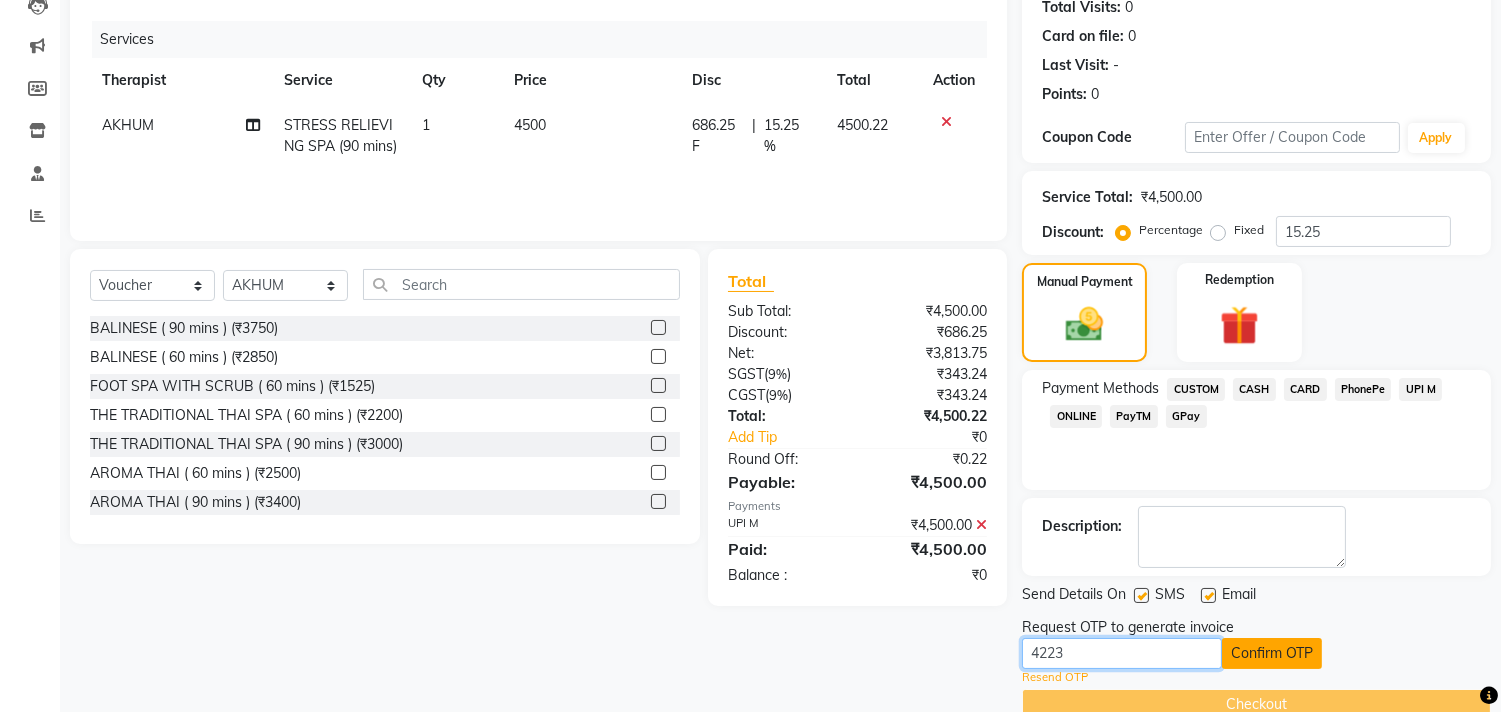 type on "4223" 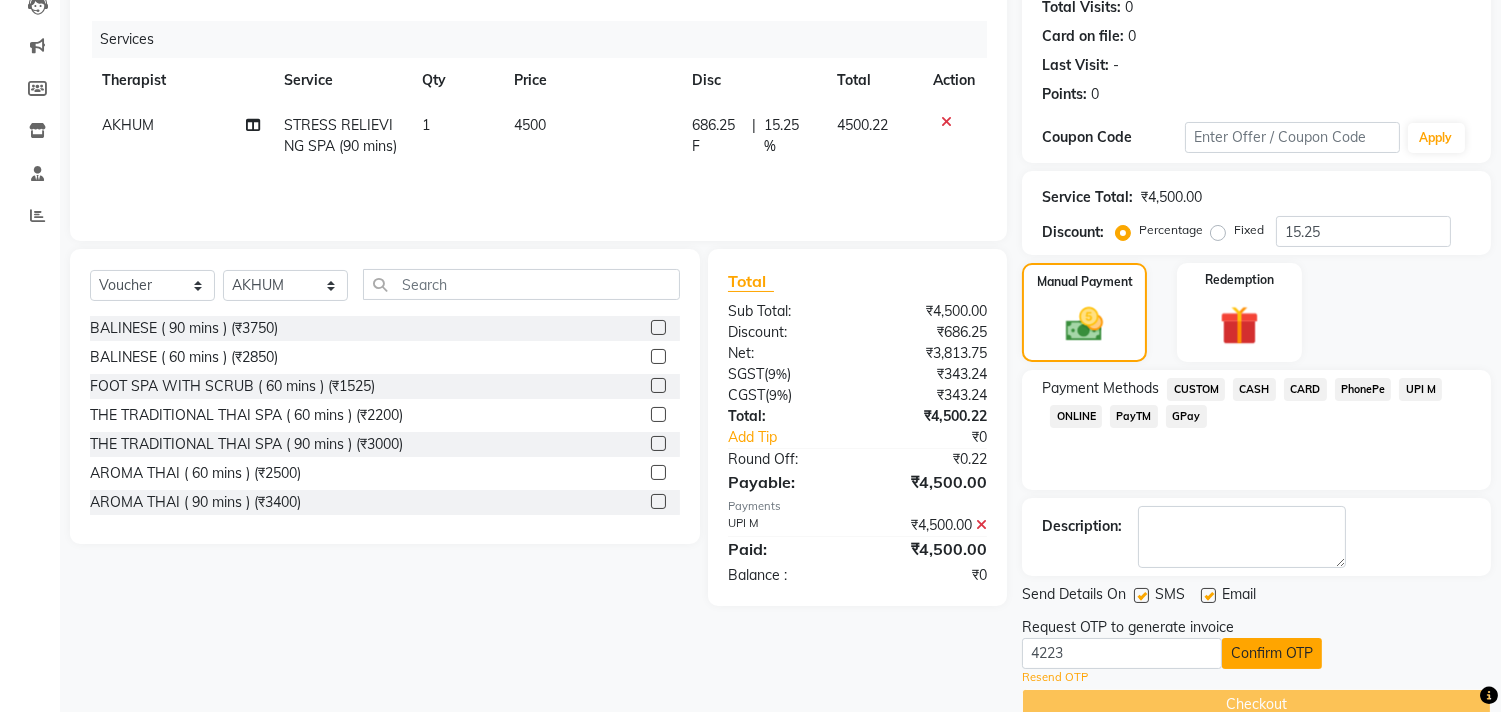 click on "Confirm OTP" 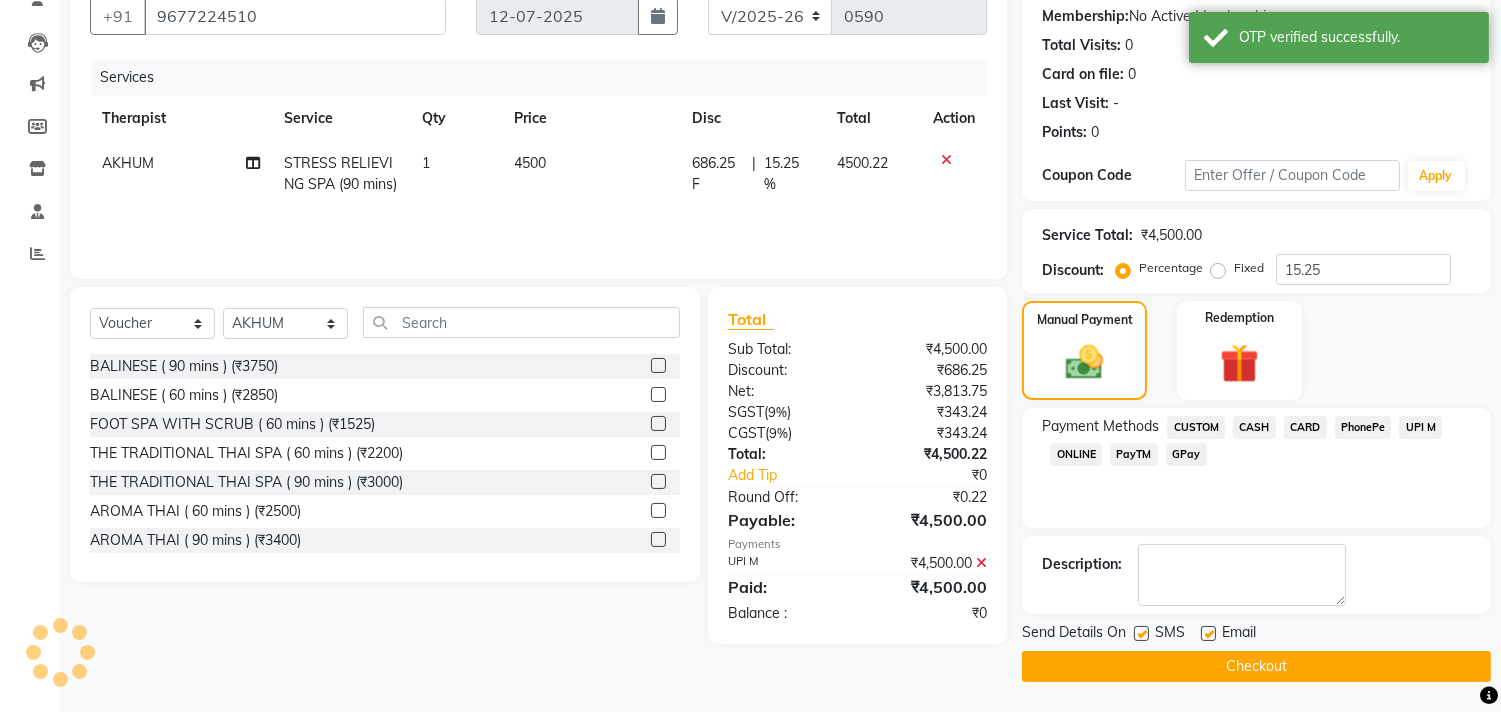 scroll, scrollTop: 187, scrollLeft: 0, axis: vertical 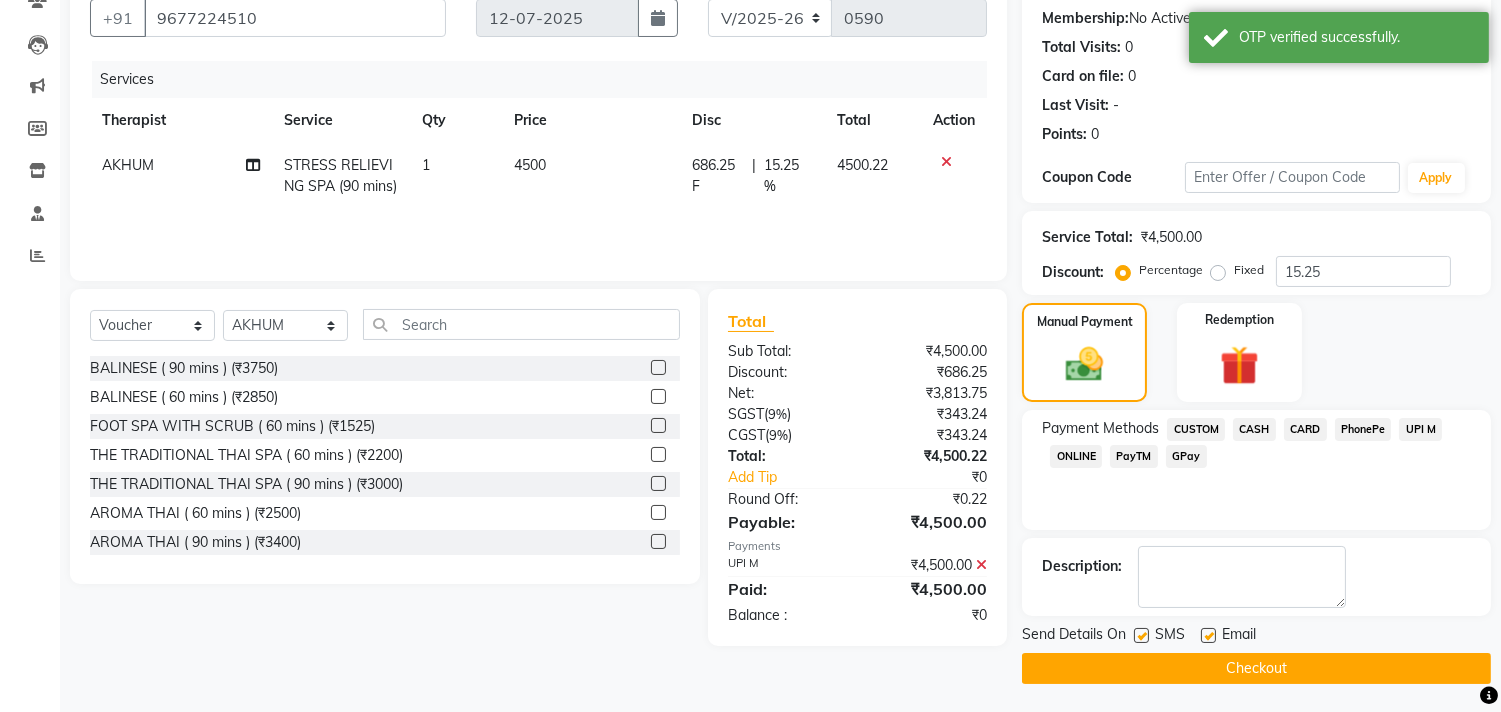 click on "Checkout" 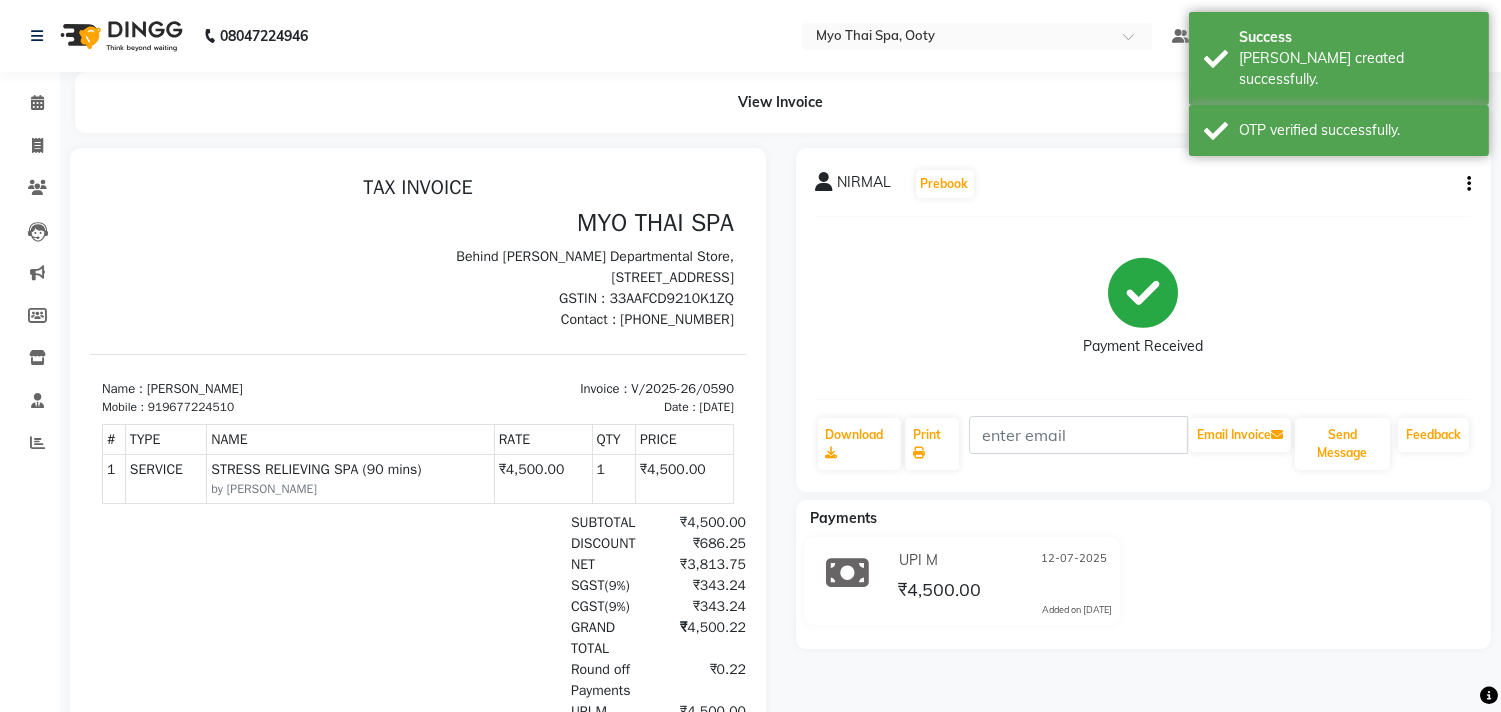 scroll, scrollTop: 0, scrollLeft: 0, axis: both 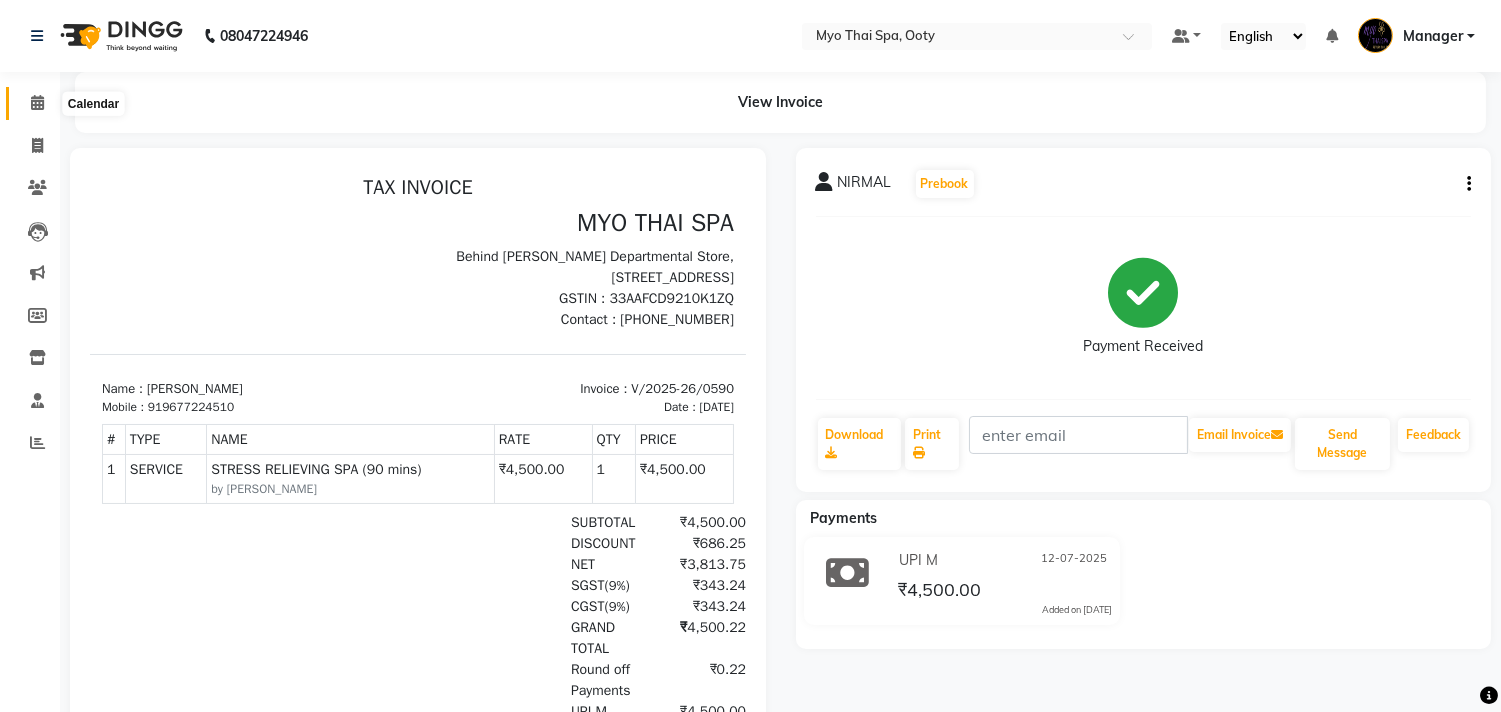 click 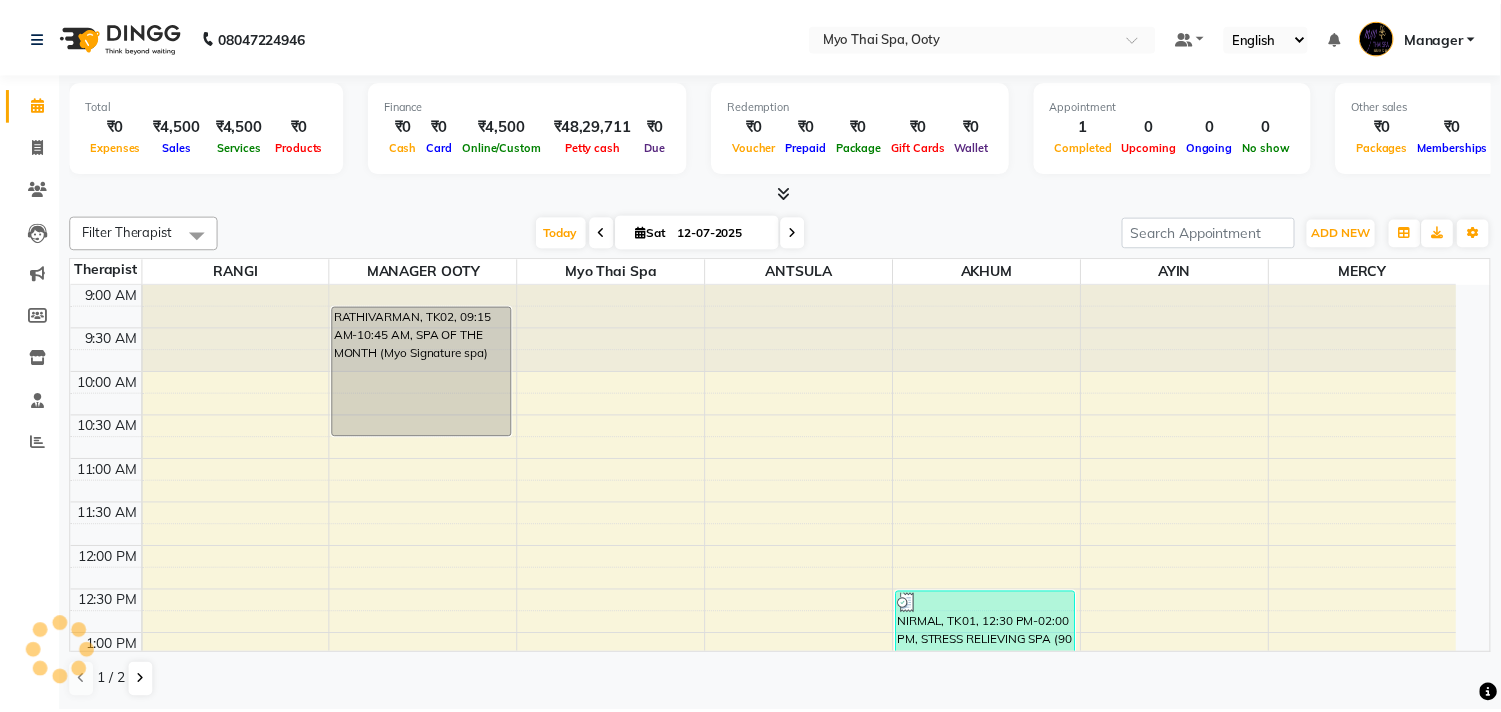 scroll, scrollTop: 0, scrollLeft: 0, axis: both 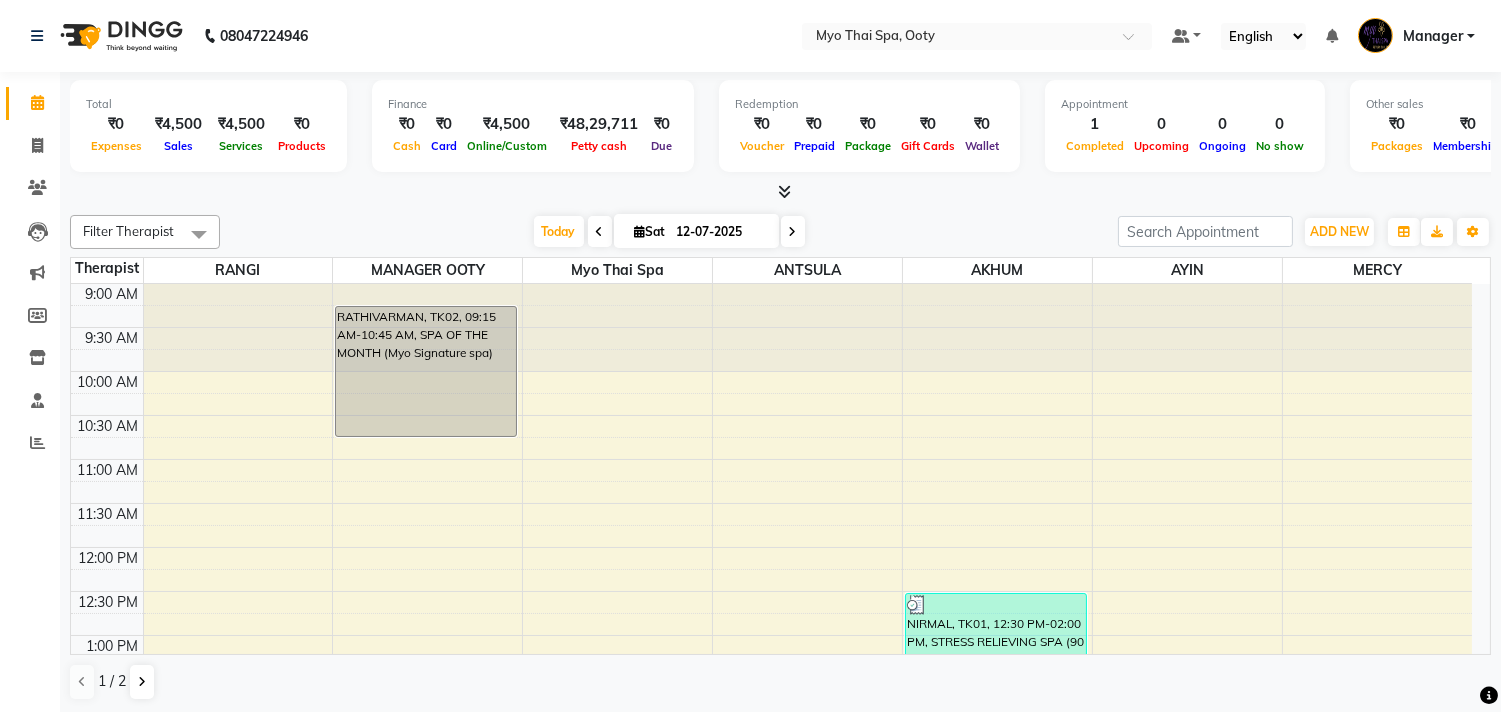click at bounding box center (600, 232) 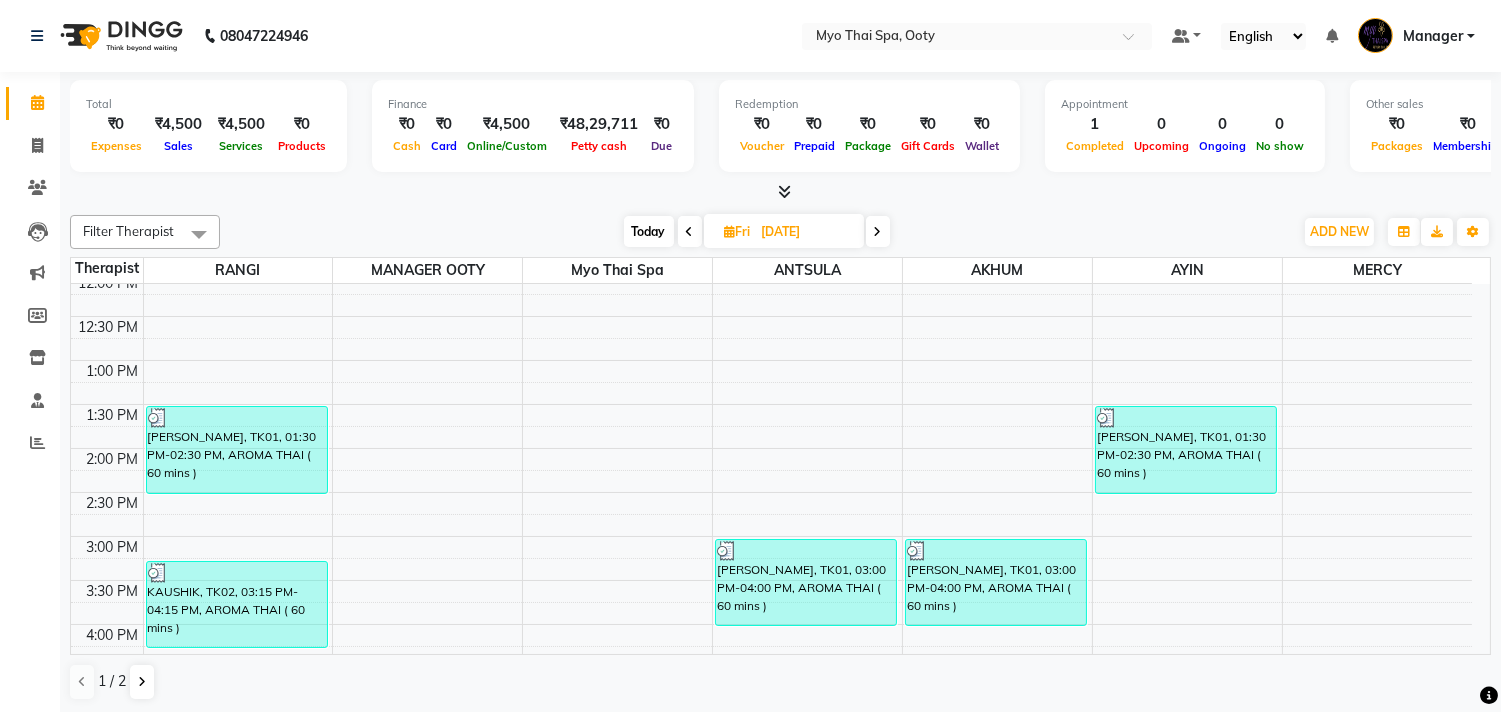 scroll, scrollTop: 223, scrollLeft: 0, axis: vertical 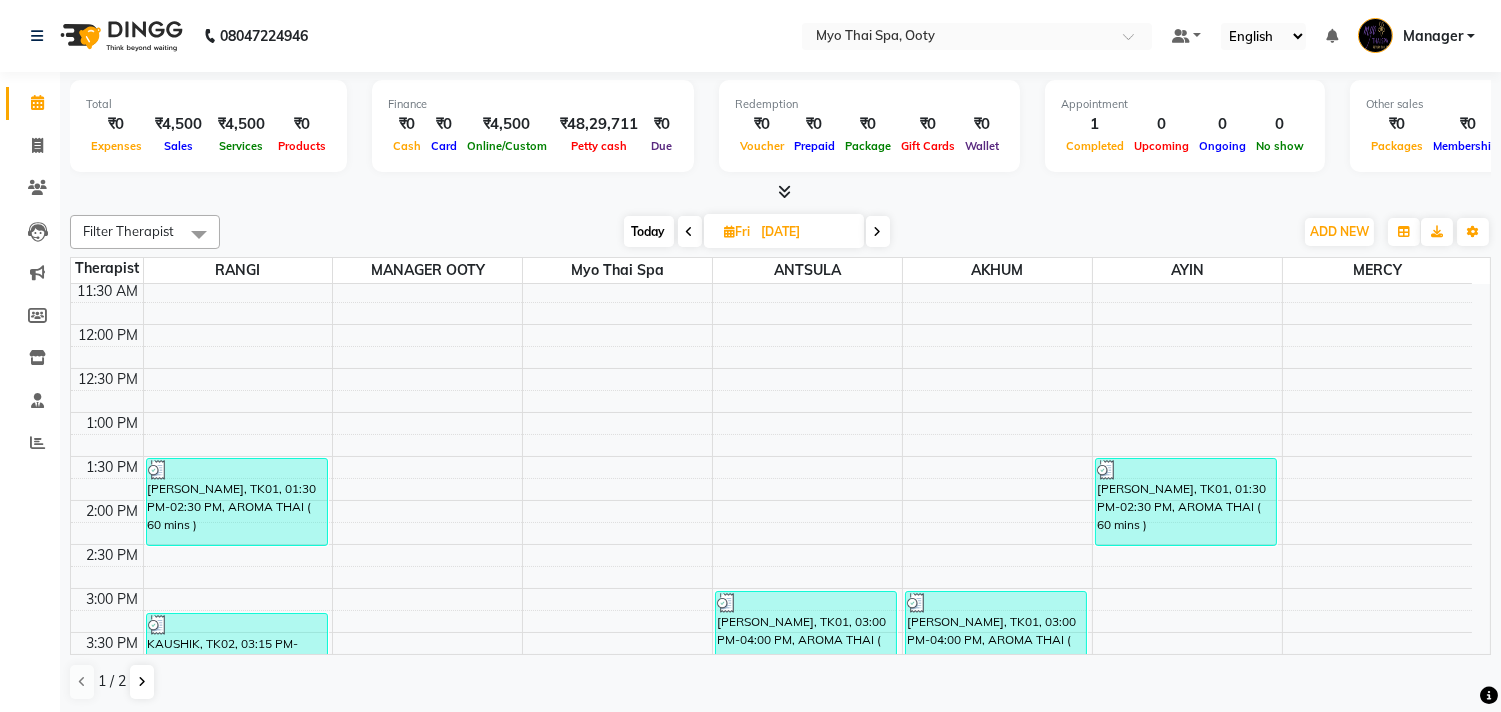 click at bounding box center [199, 234] 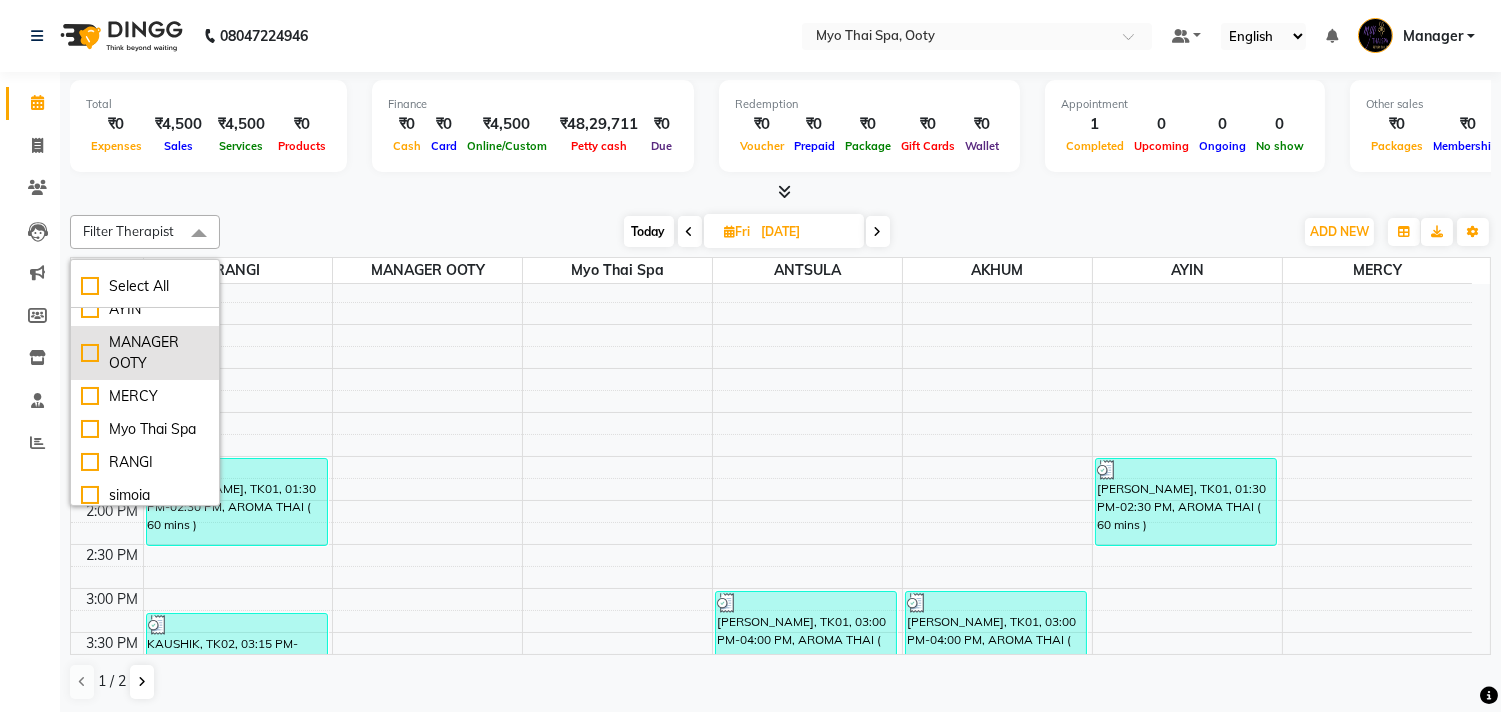 scroll, scrollTop: 0, scrollLeft: 0, axis: both 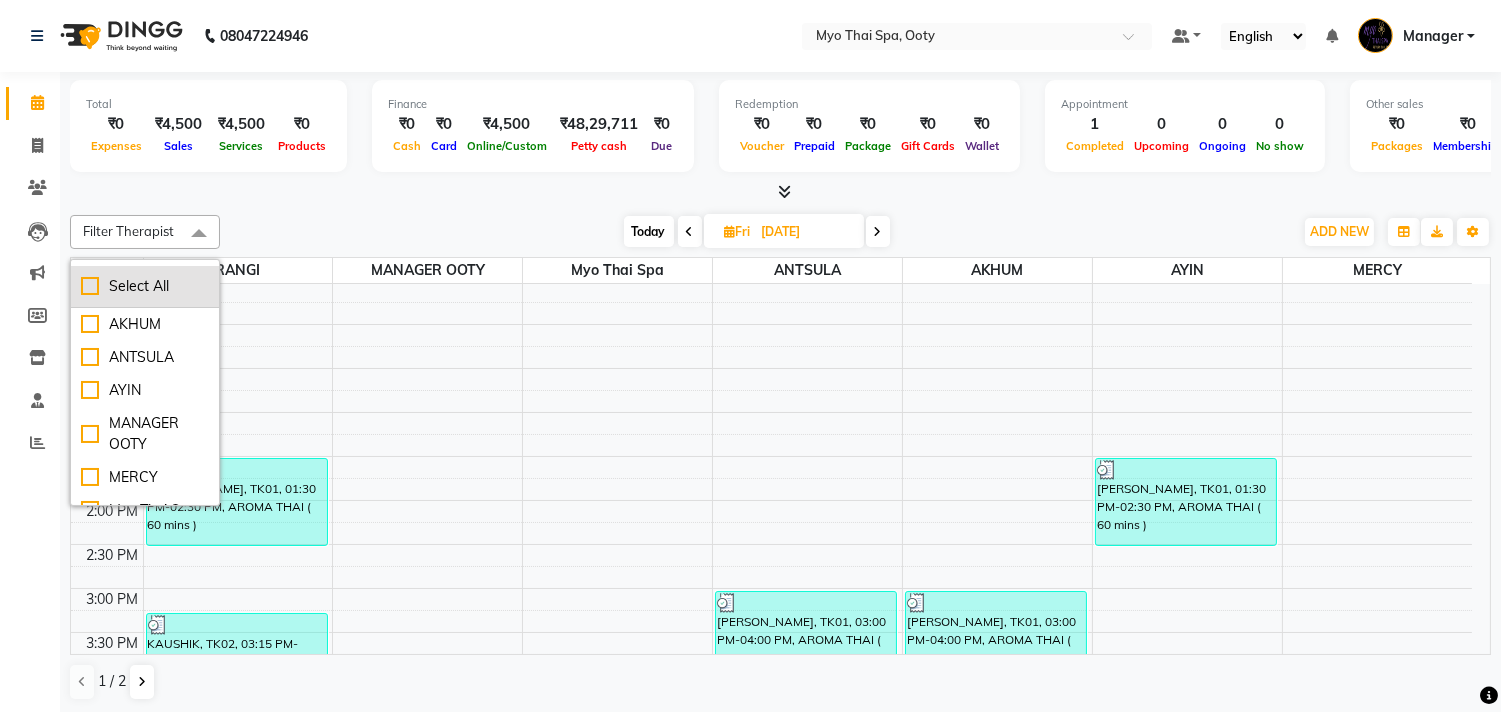 click on "Select All" at bounding box center (145, 286) 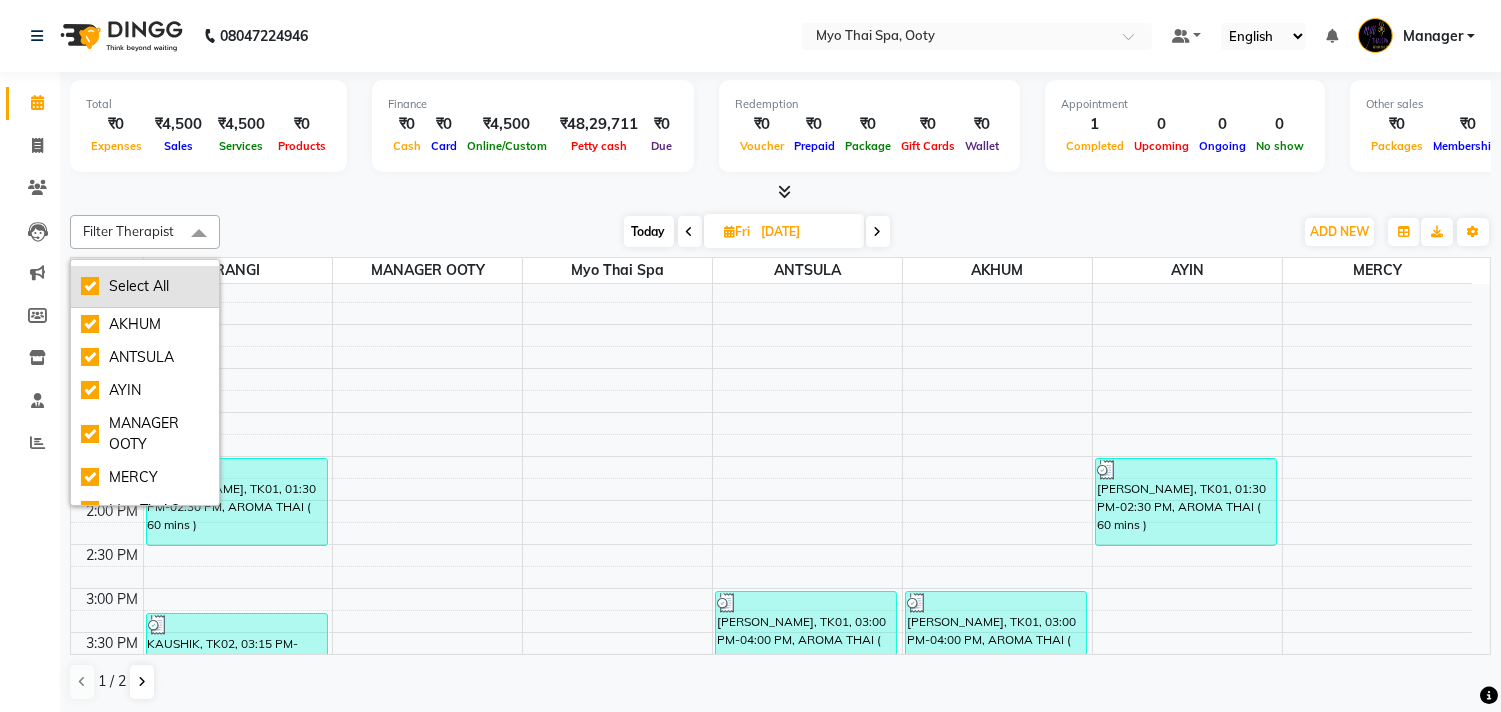 checkbox on "true" 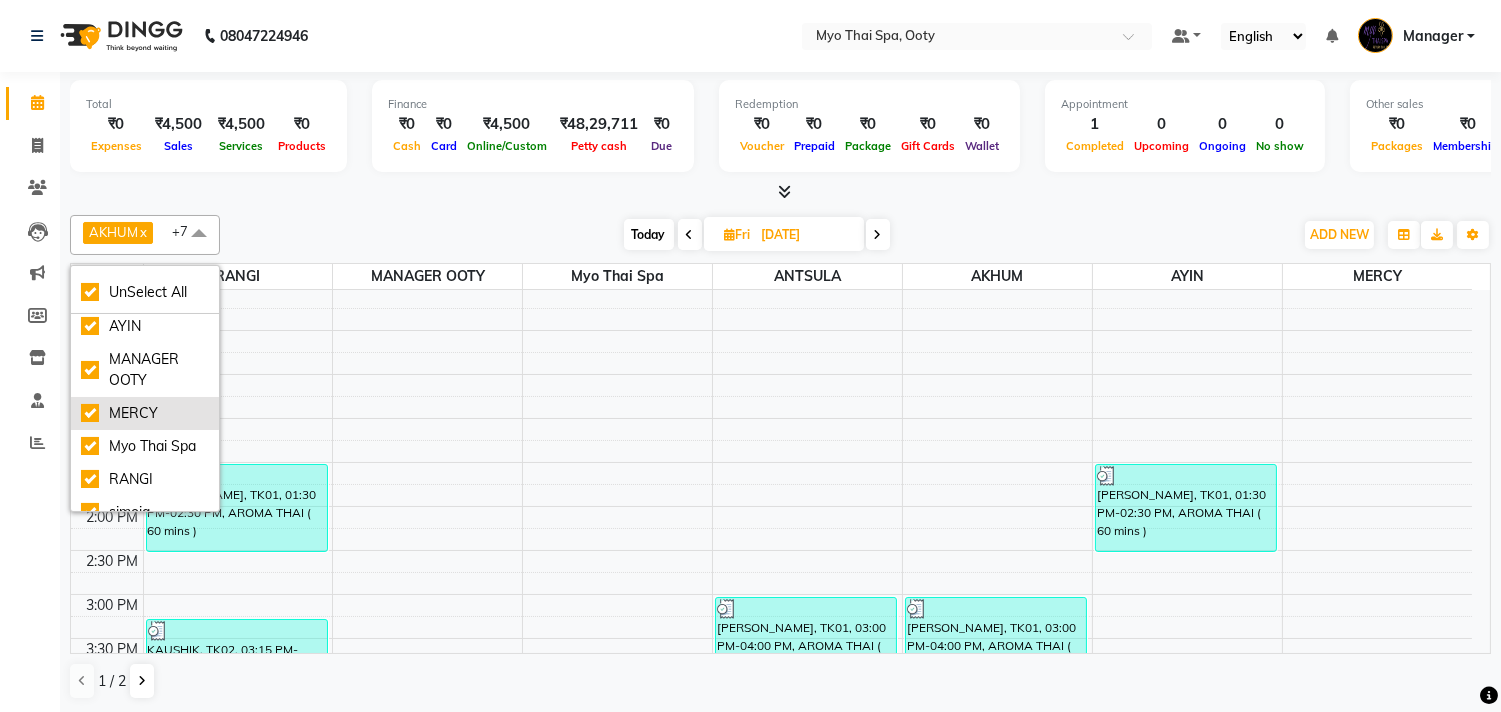 scroll, scrollTop: 108, scrollLeft: 0, axis: vertical 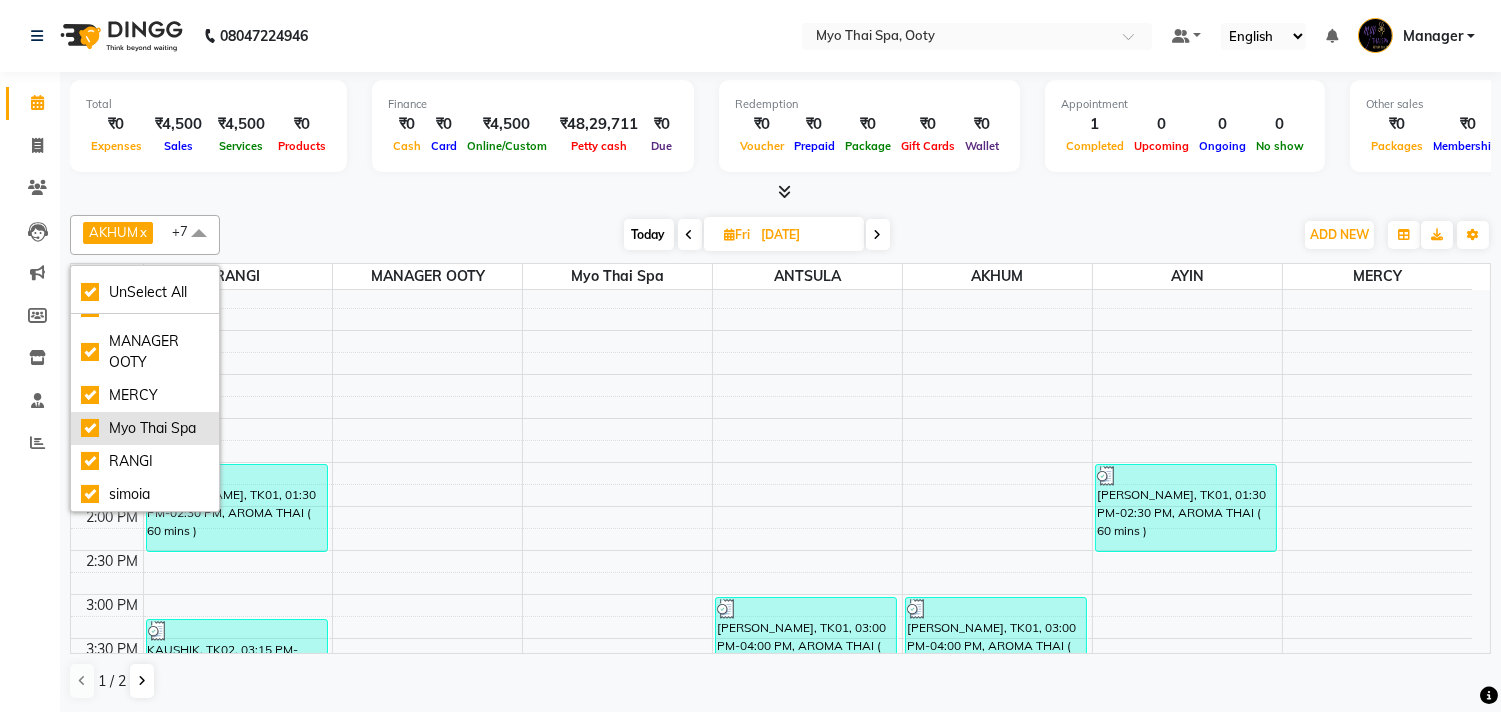click on "Myo Thai Spa" at bounding box center (145, 428) 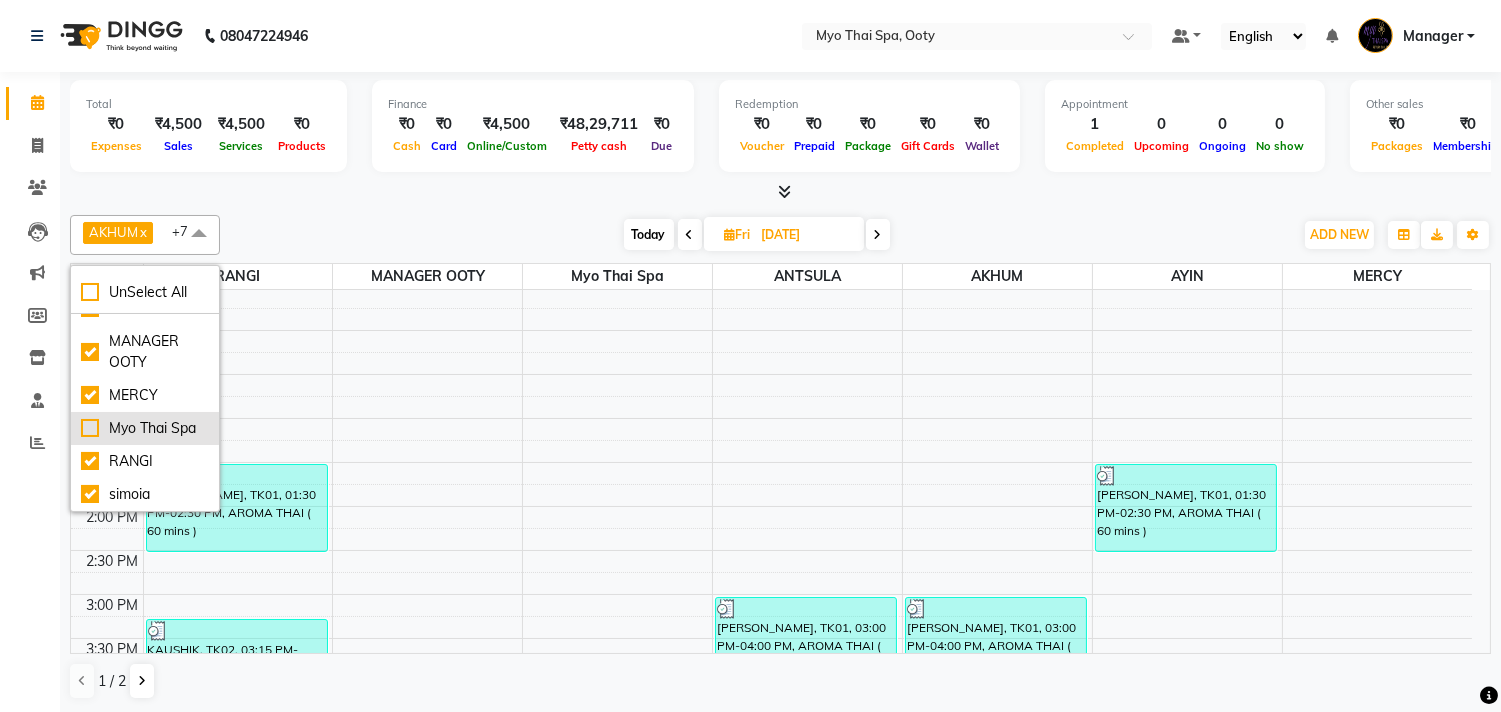 checkbox on "false" 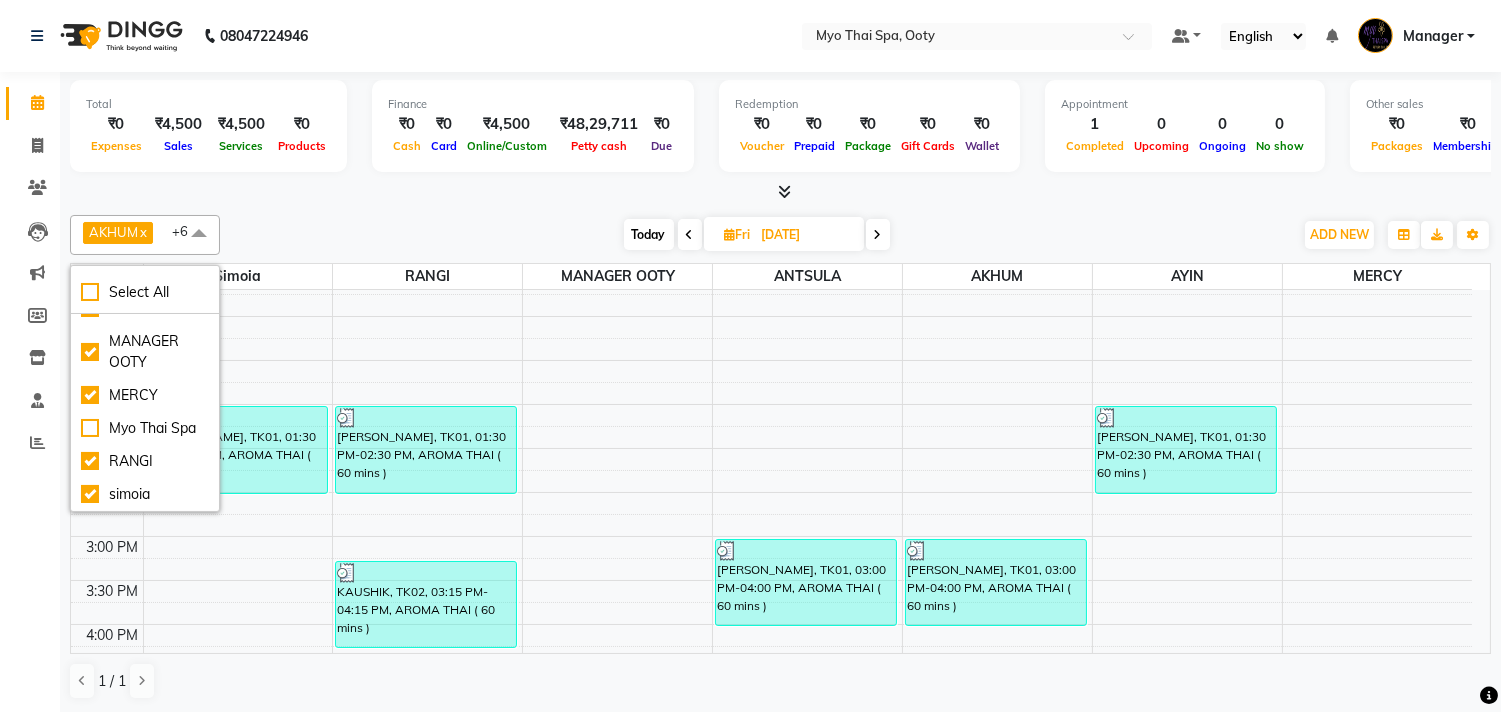 scroll, scrollTop: 334, scrollLeft: 0, axis: vertical 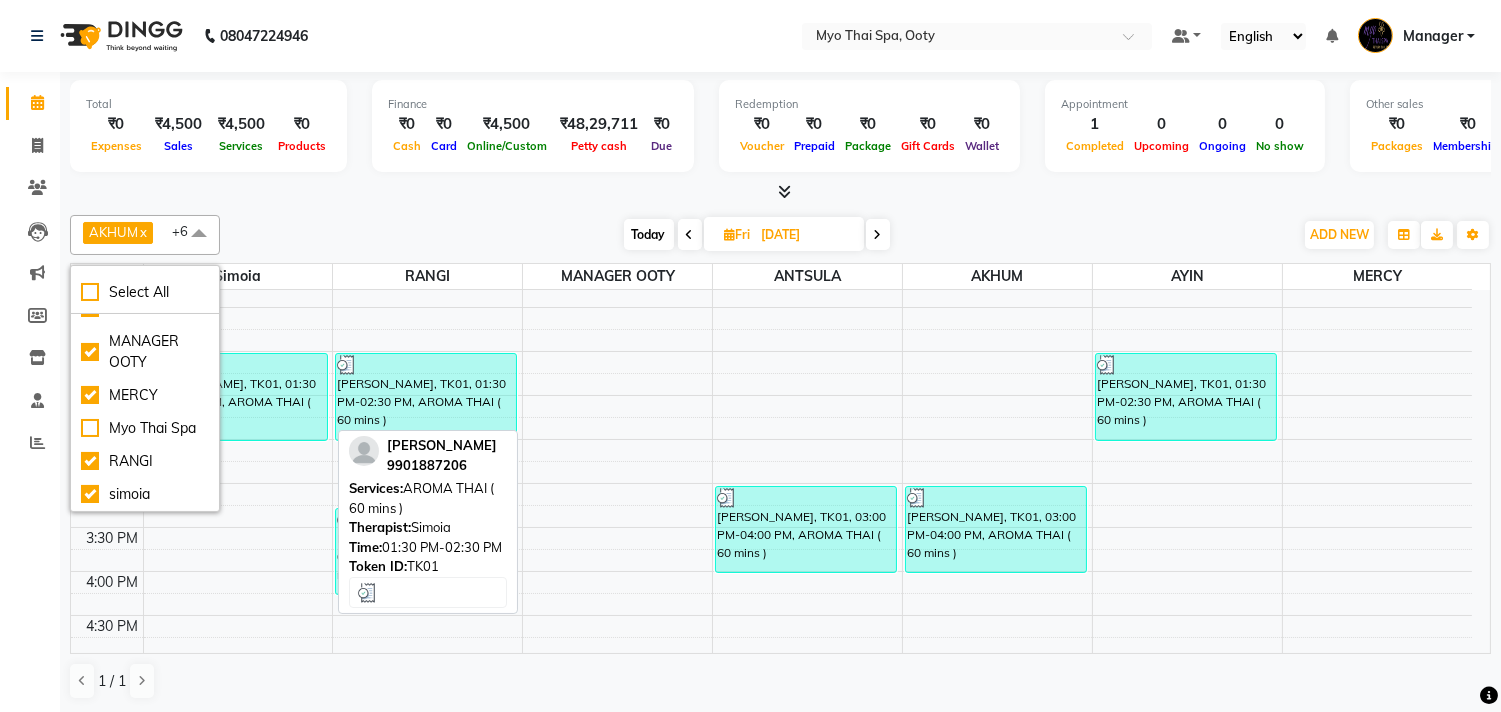 click on "TAUSIQ, TK01, 01:30 PM-02:30 PM, AROMA THAI ( 60 mins )" at bounding box center [237, 397] 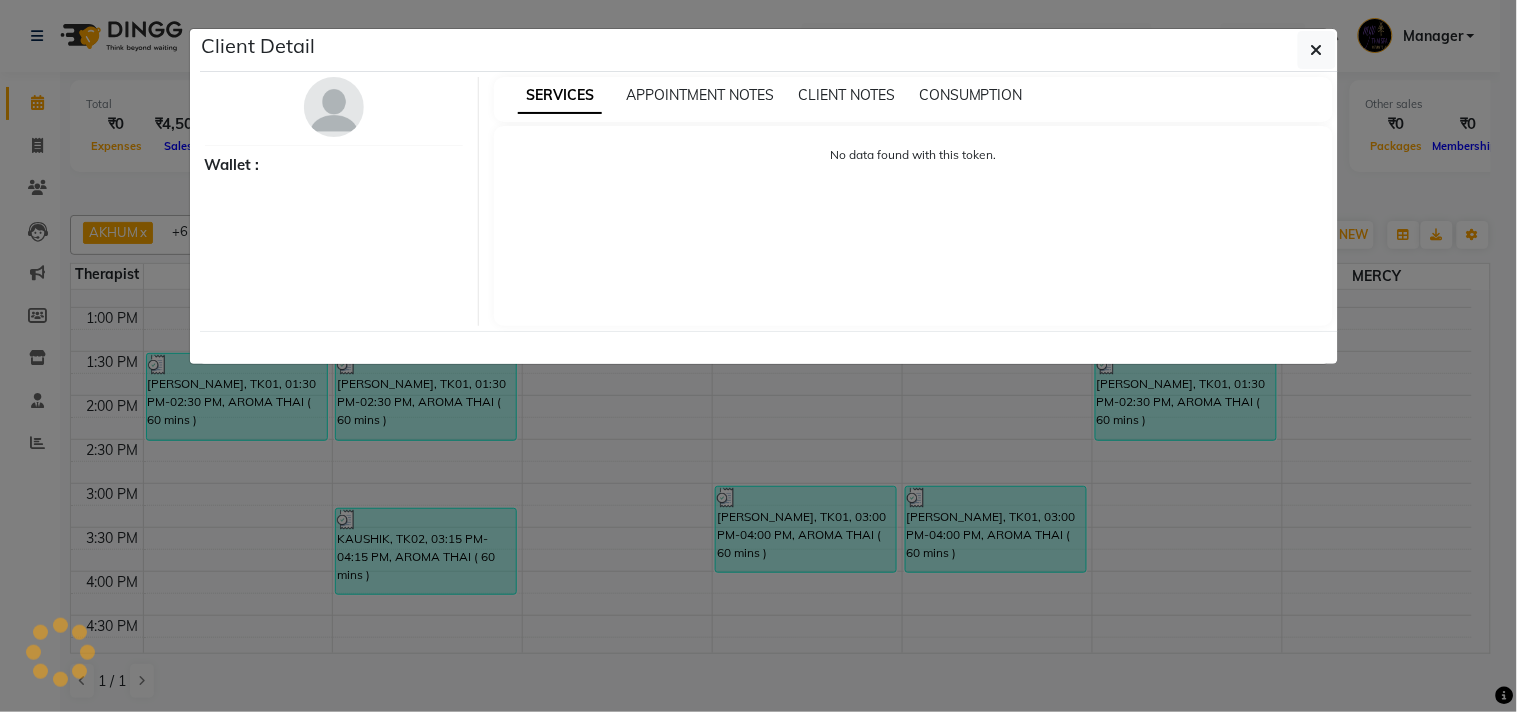 select on "3" 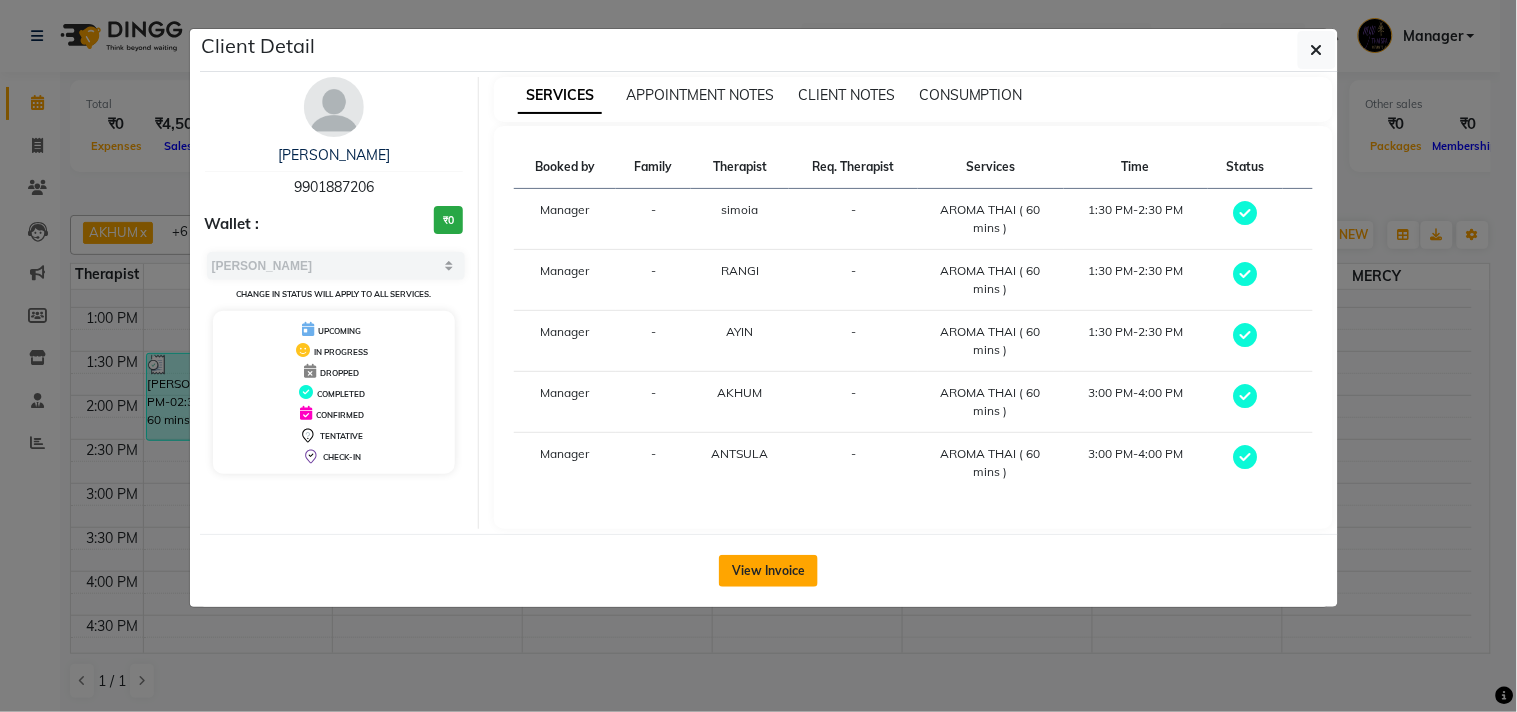 click on "View Invoice" 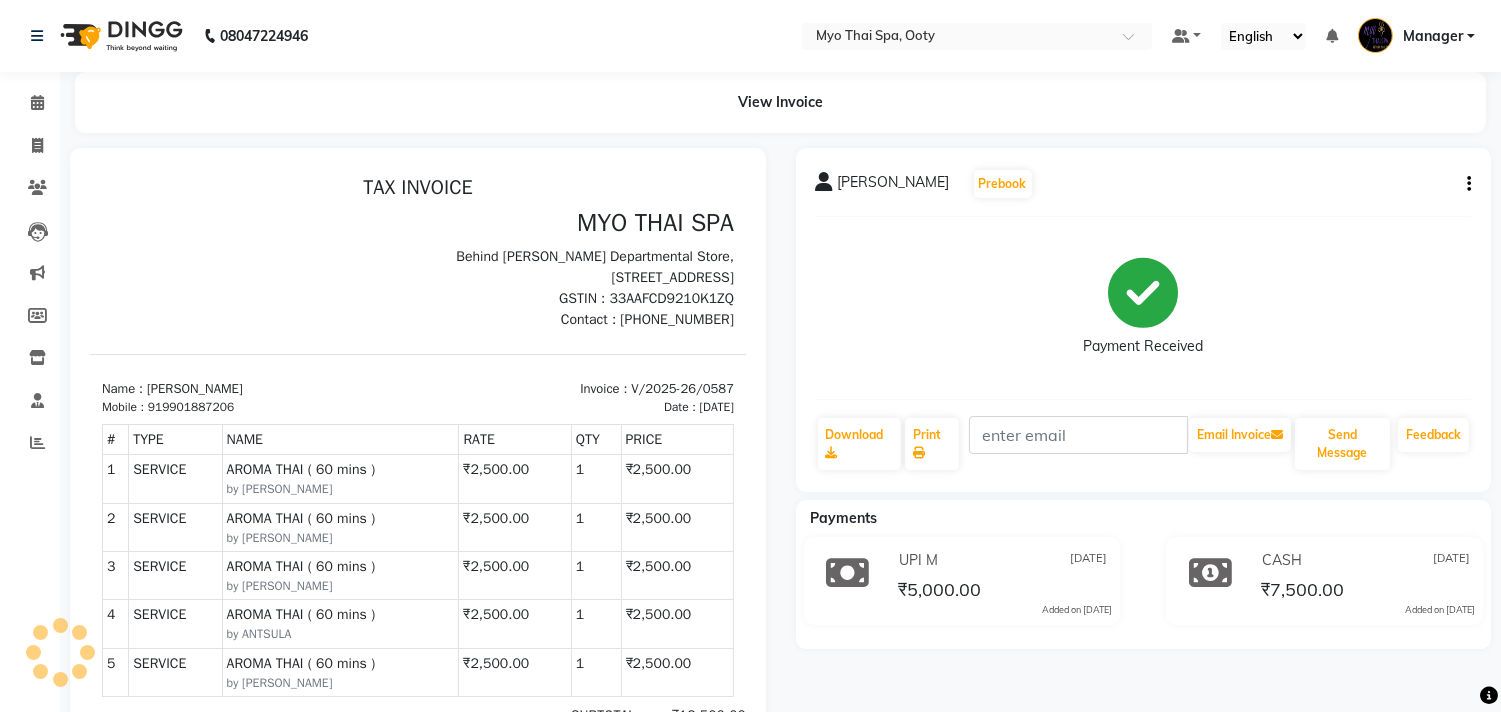 scroll, scrollTop: 0, scrollLeft: 0, axis: both 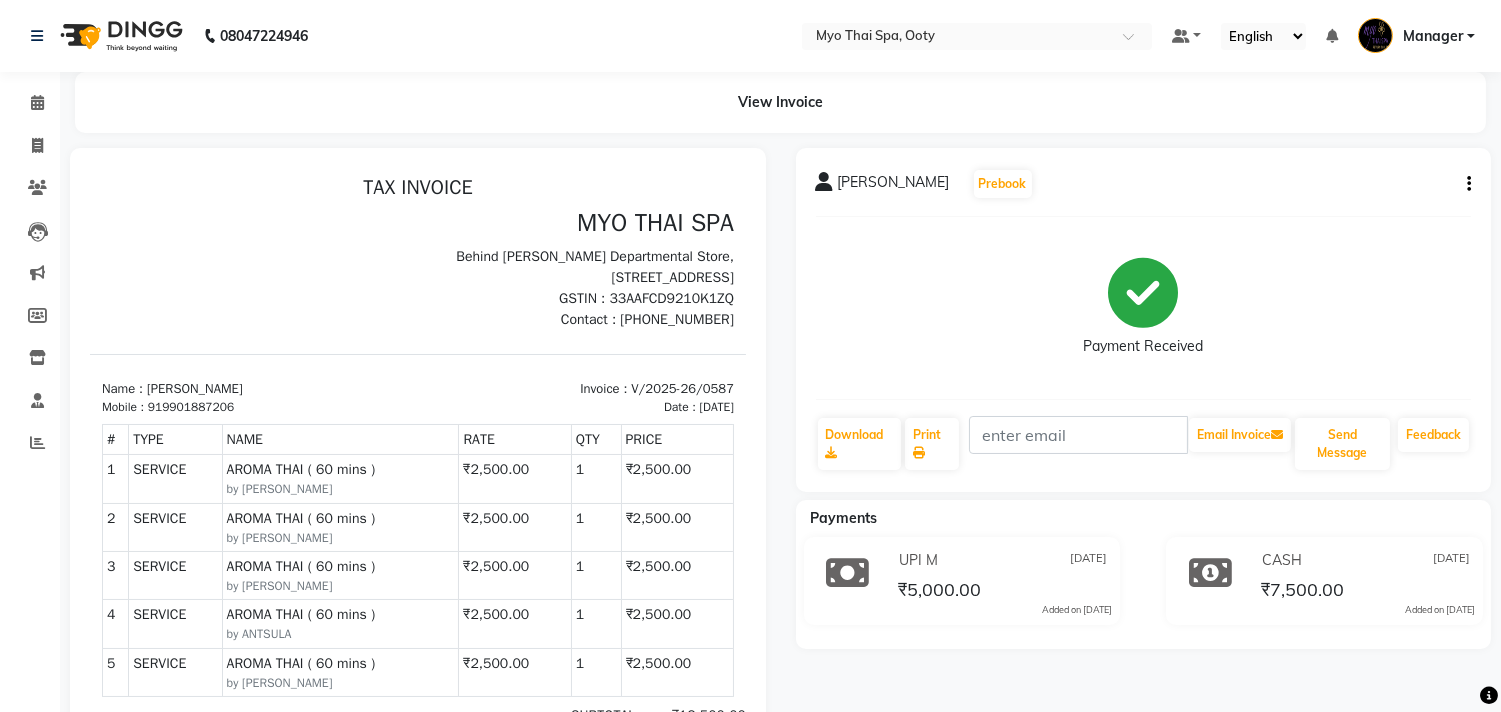 click 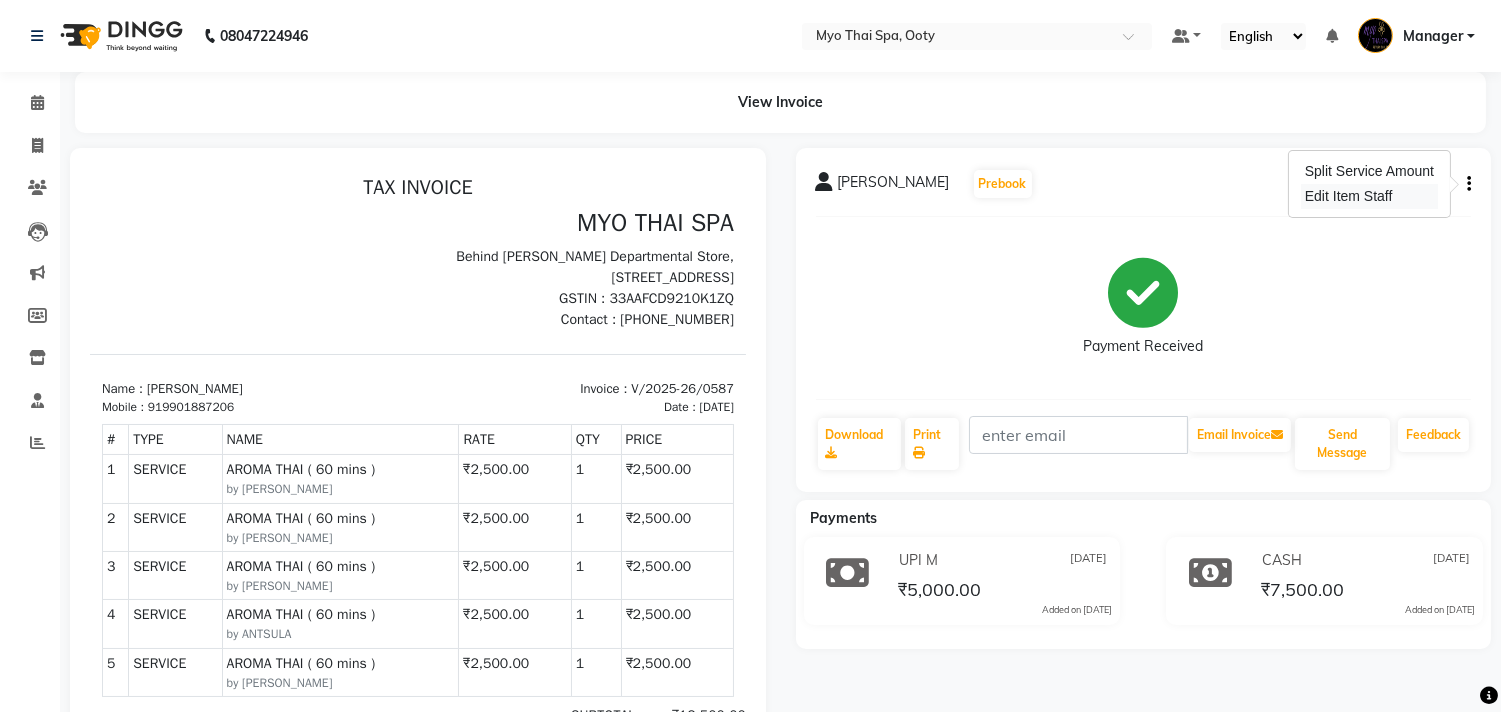 click on "Edit Item Staff" at bounding box center [1369, 196] 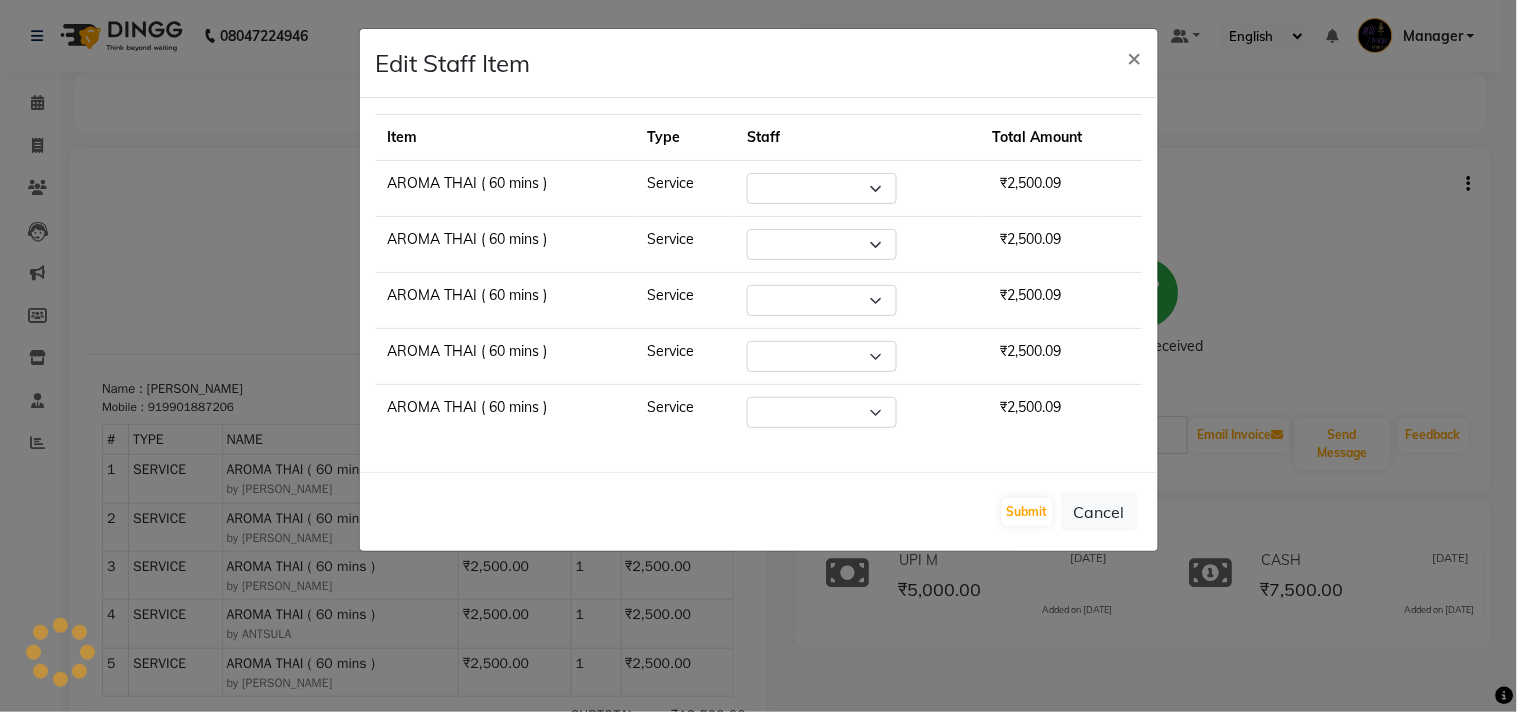 select on "84004" 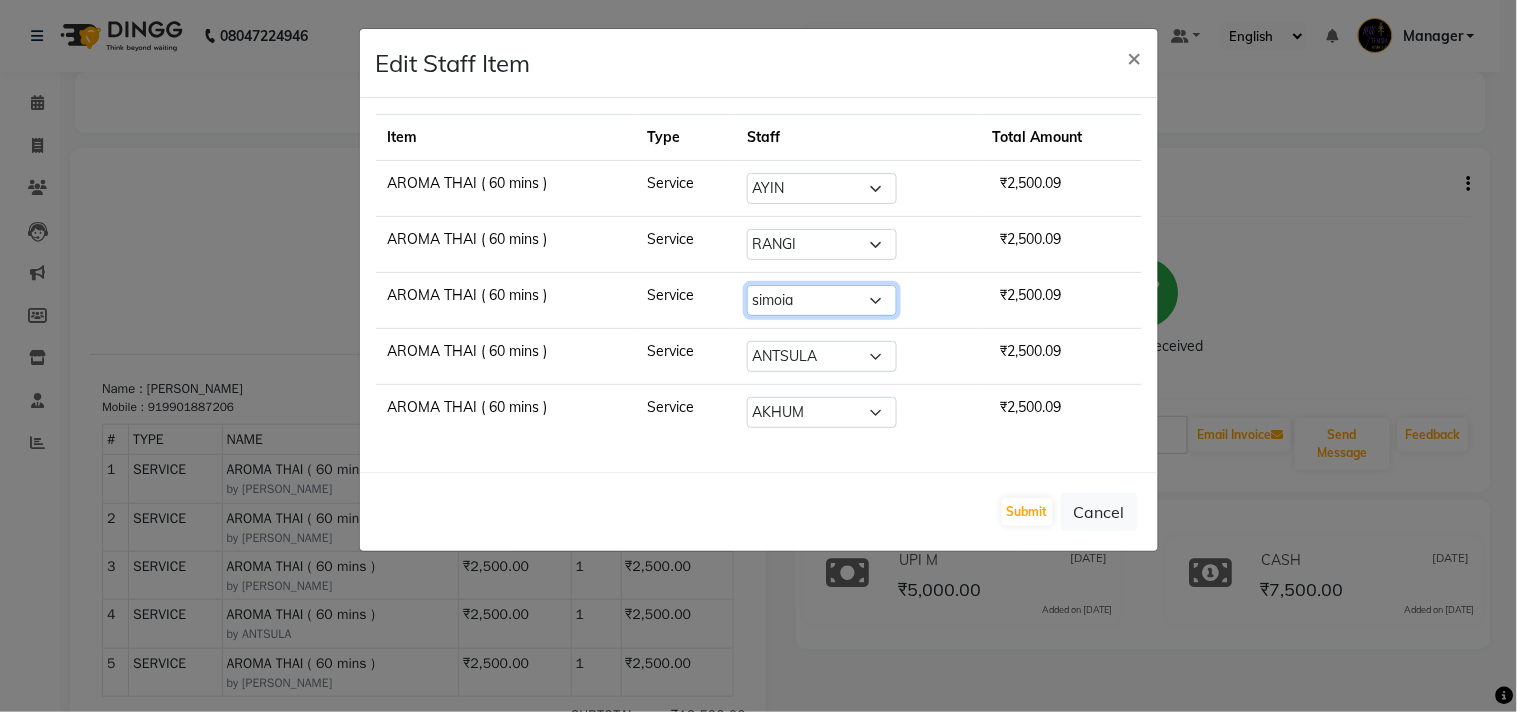 click on "Select  AKHUM   ANTSULA   AYIN   Manager   MANAGER OOTY   MERCY   Myo Thai Spa   RANGI   simoia" 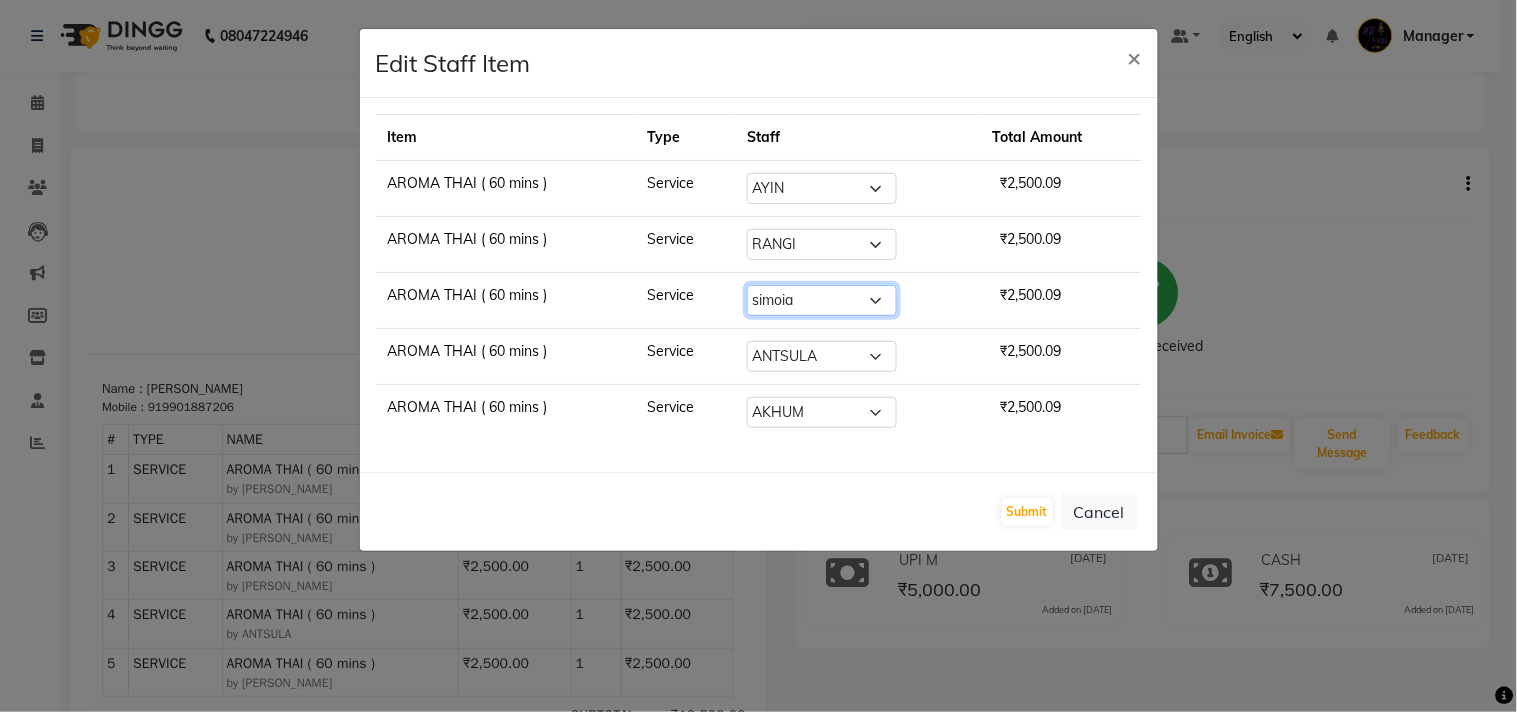 select on "86044" 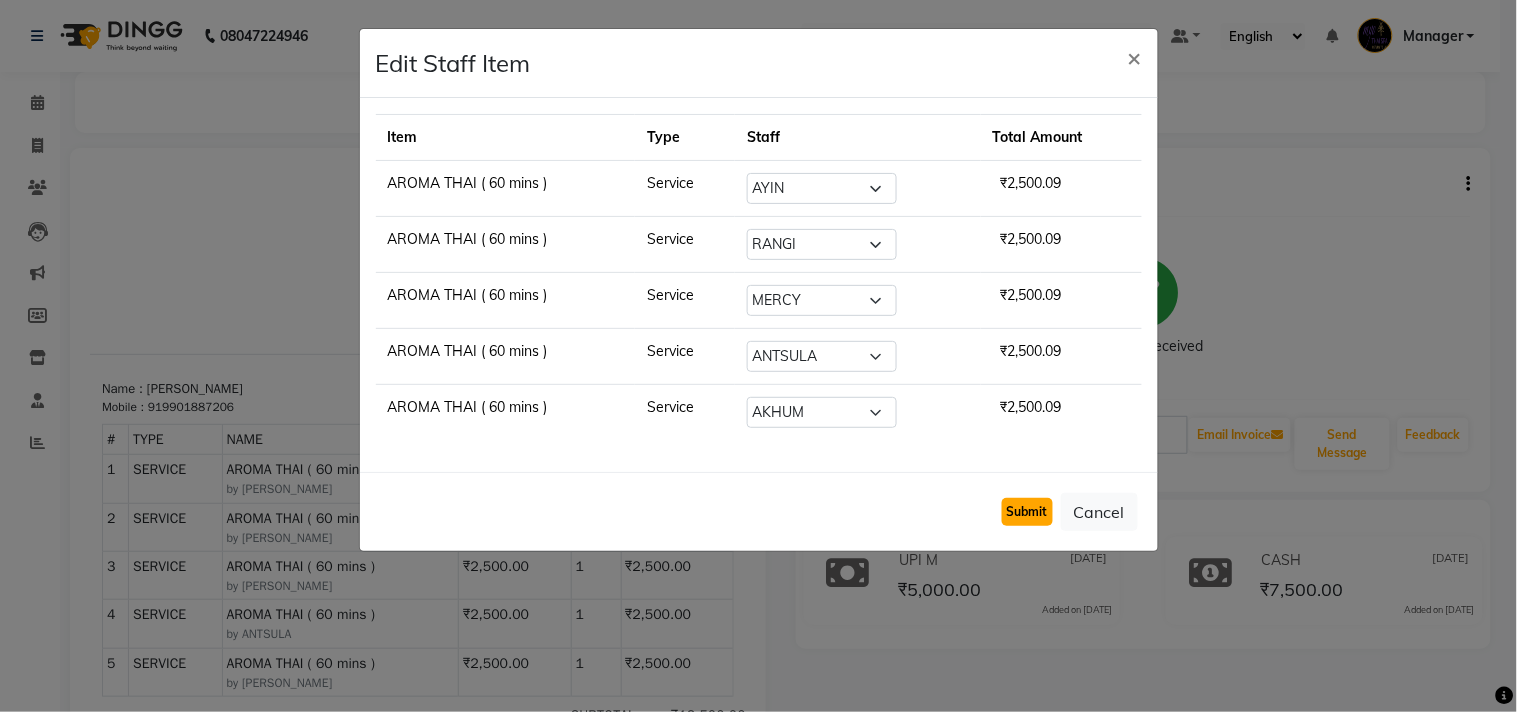 click on "Submit" 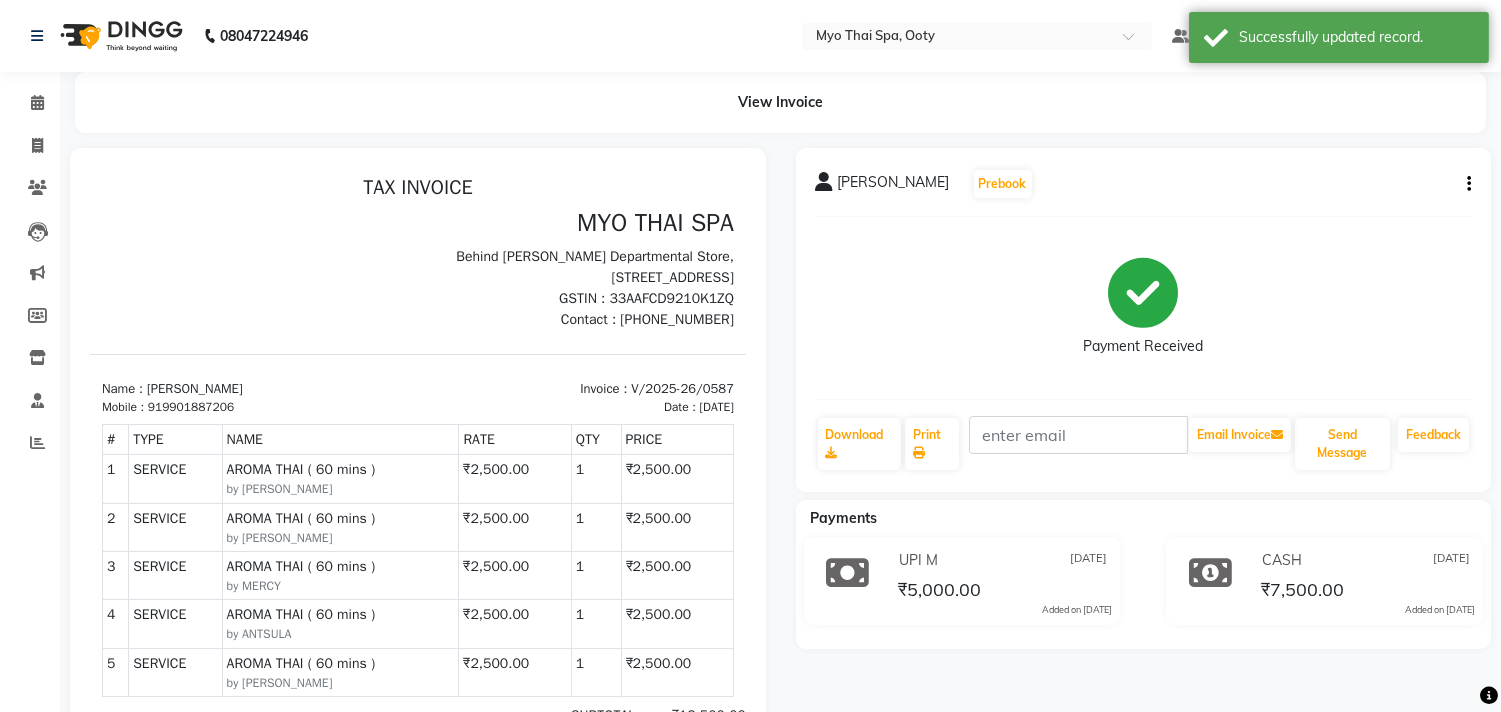 scroll, scrollTop: 15, scrollLeft: 0, axis: vertical 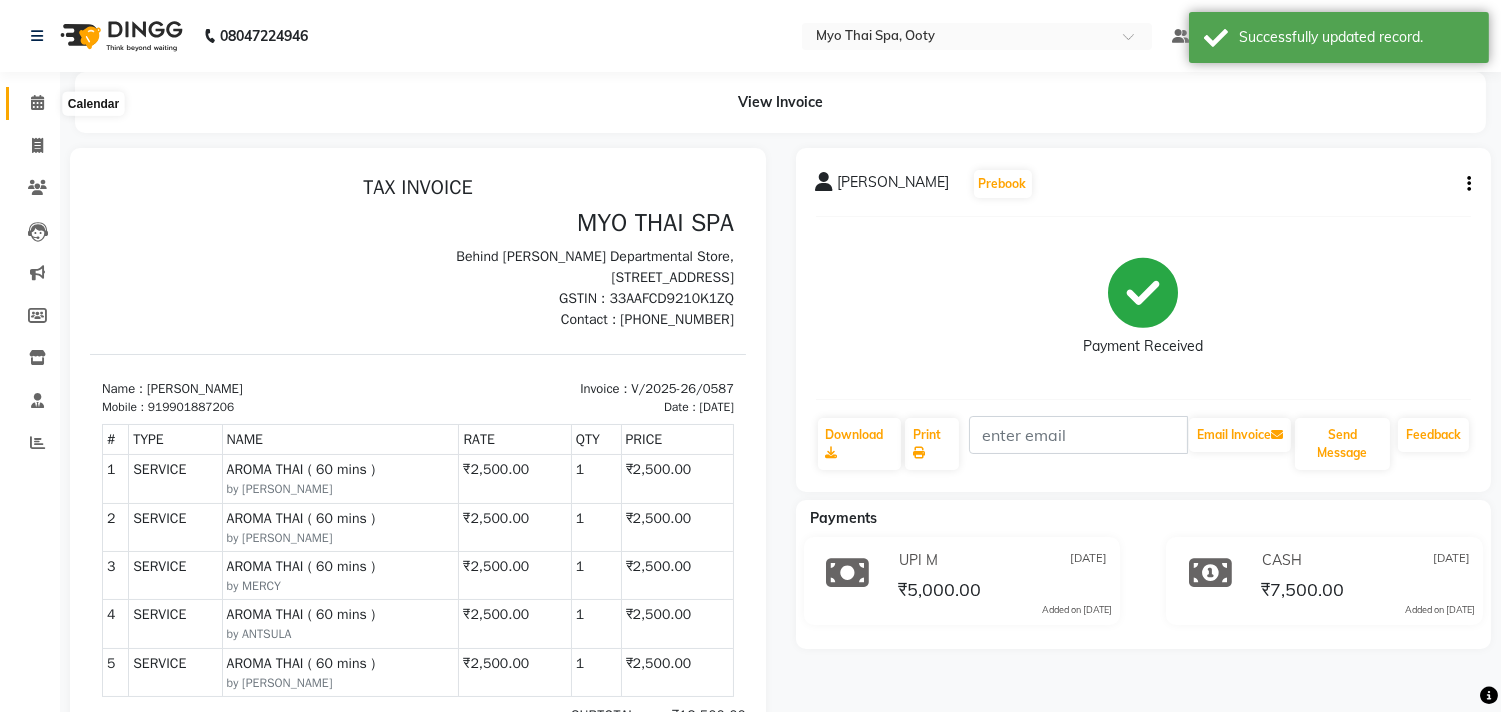 click 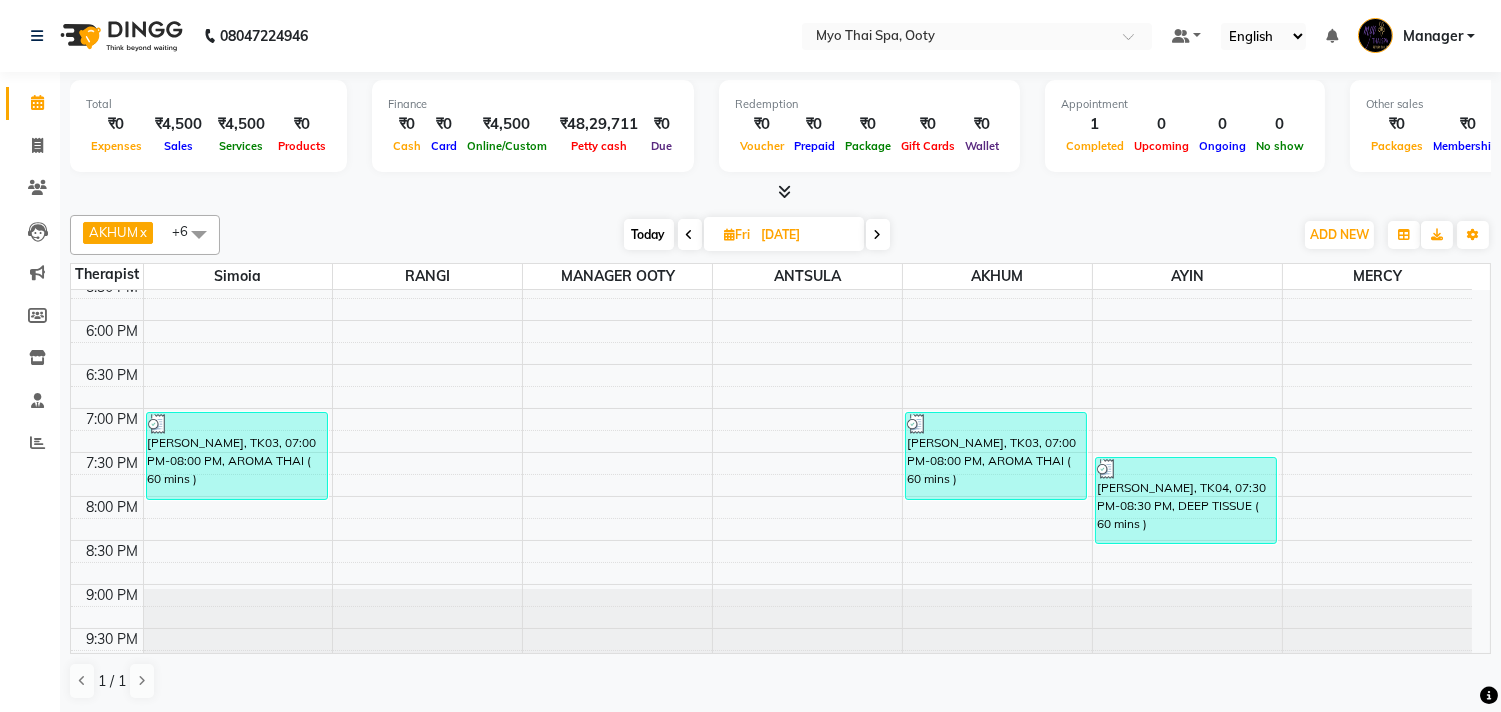 scroll, scrollTop: 777, scrollLeft: 0, axis: vertical 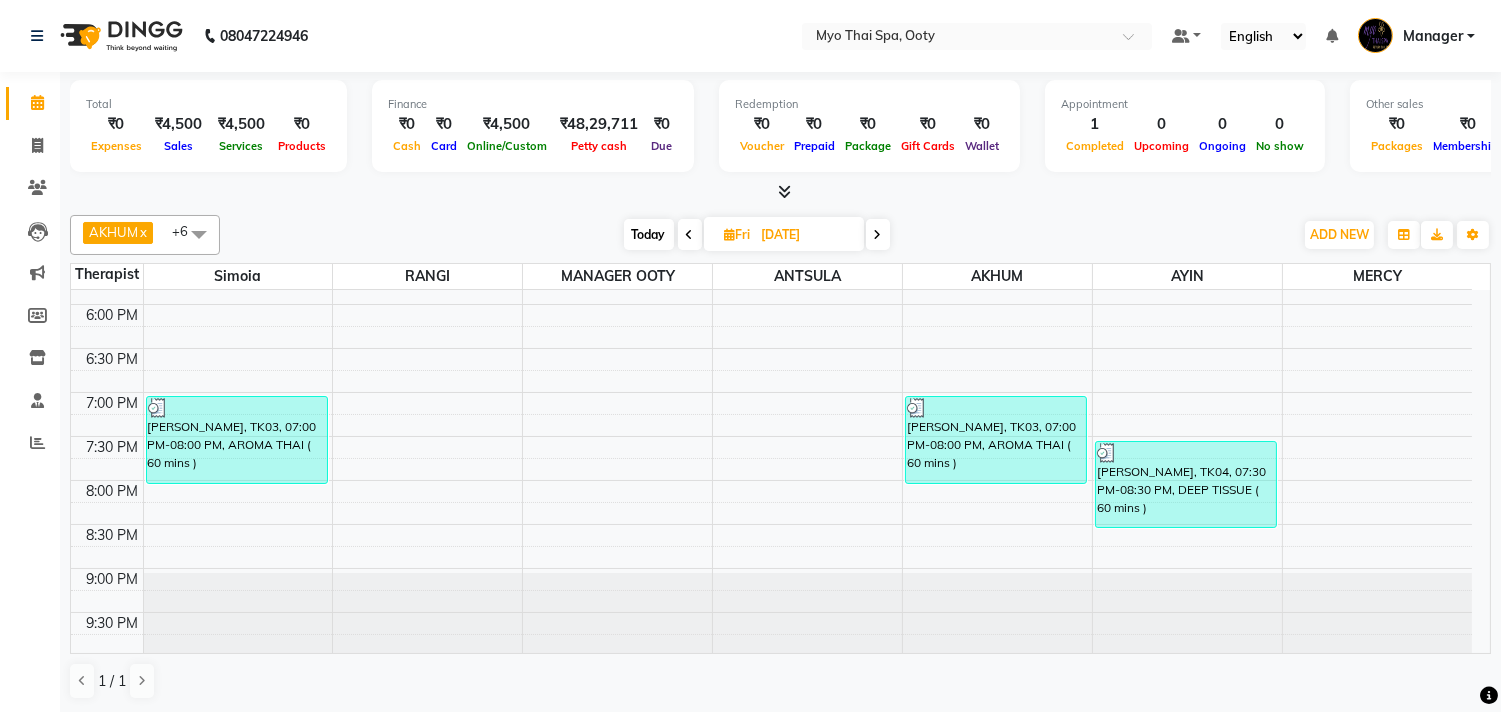 click at bounding box center [199, 234] 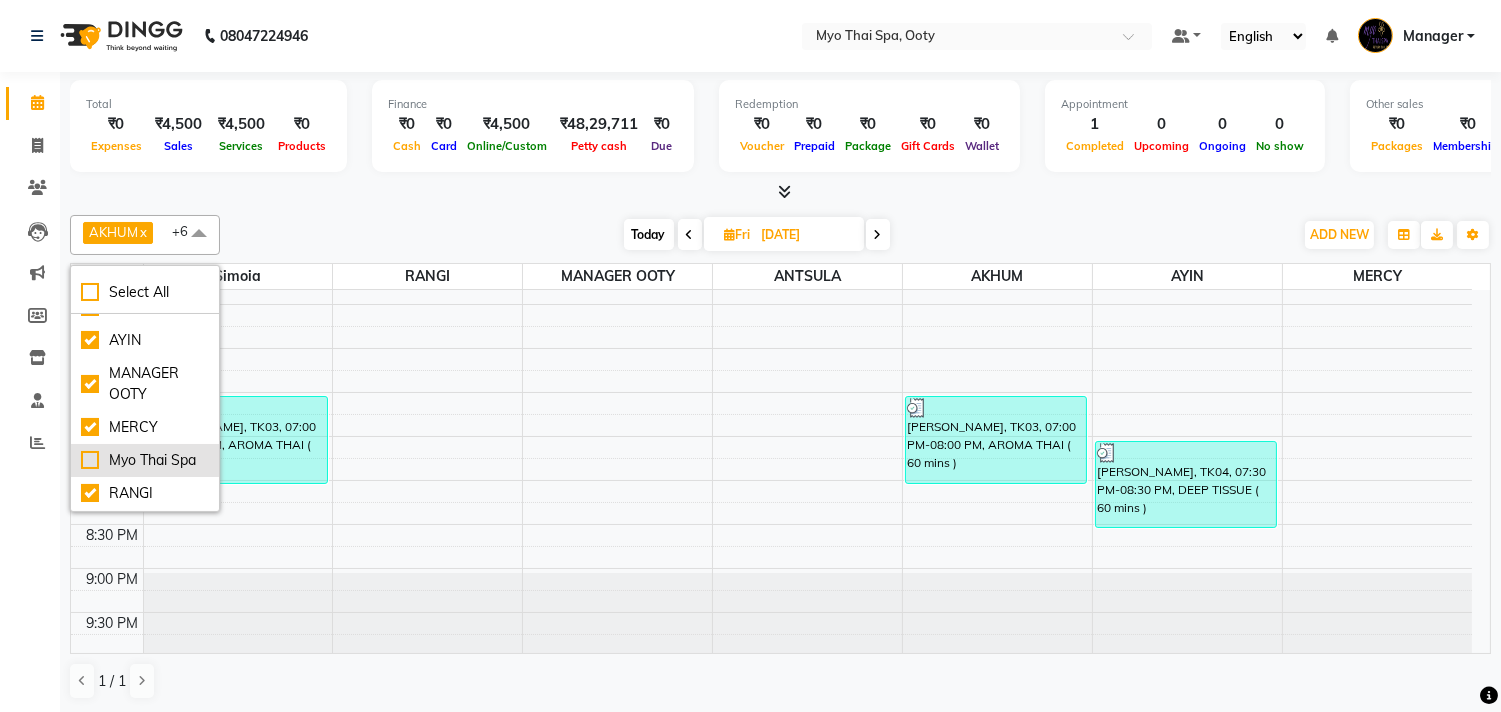 scroll, scrollTop: 108, scrollLeft: 0, axis: vertical 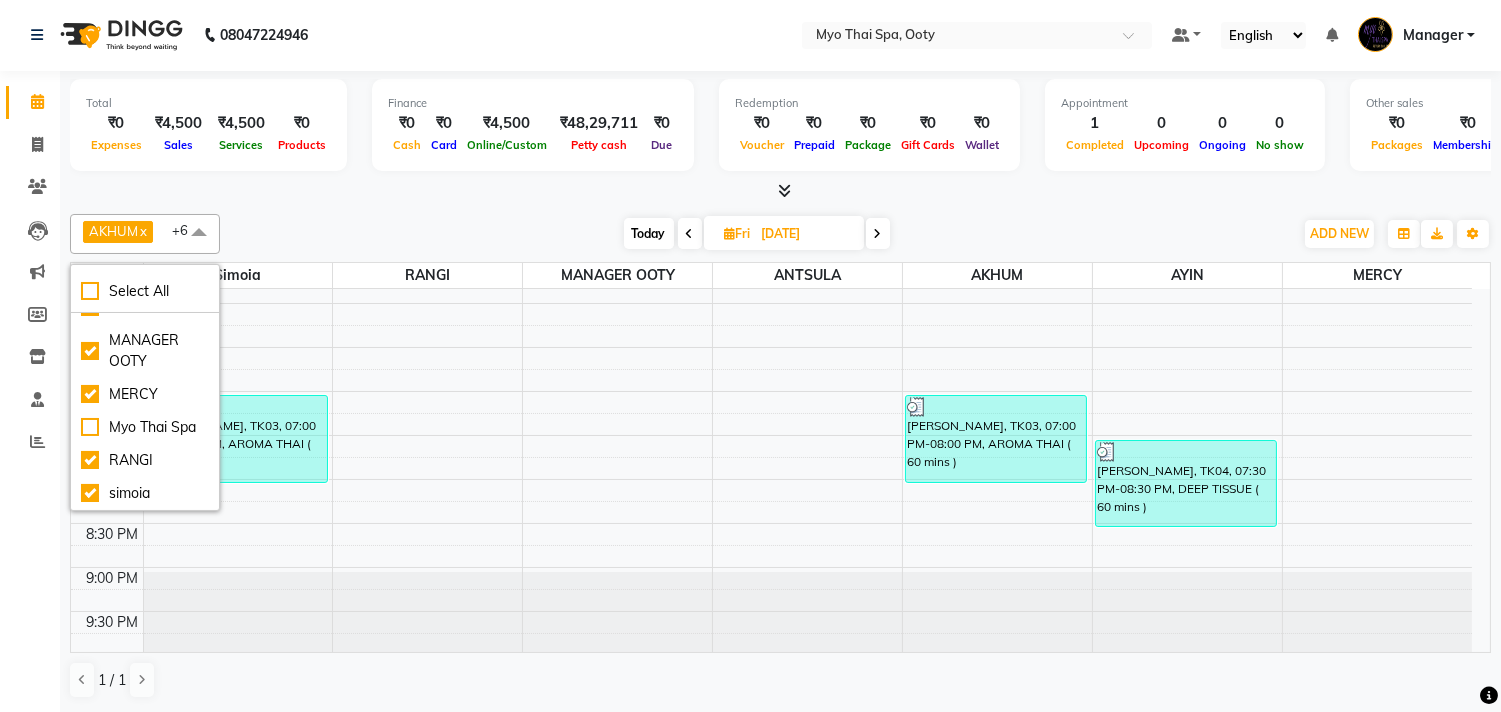 click at bounding box center [878, 234] 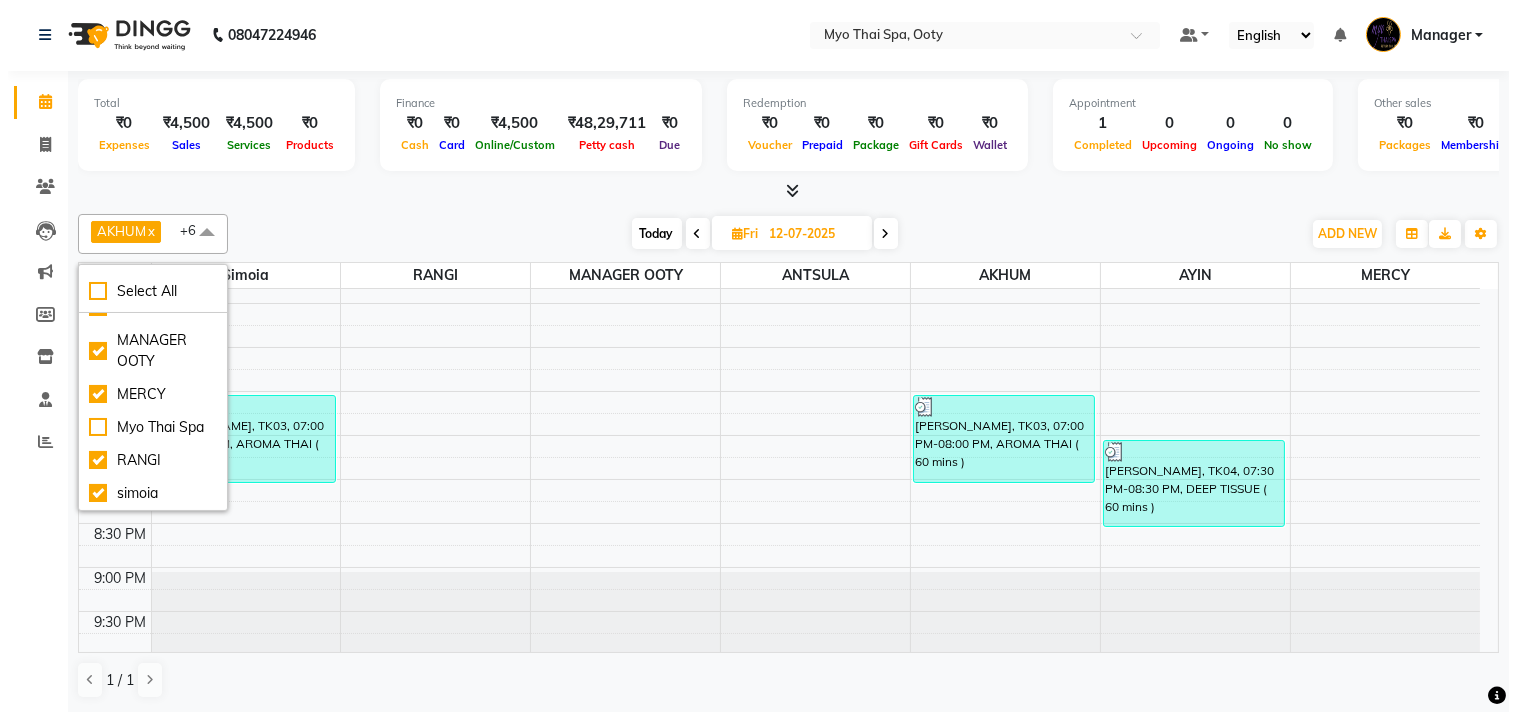 scroll, scrollTop: 443, scrollLeft: 0, axis: vertical 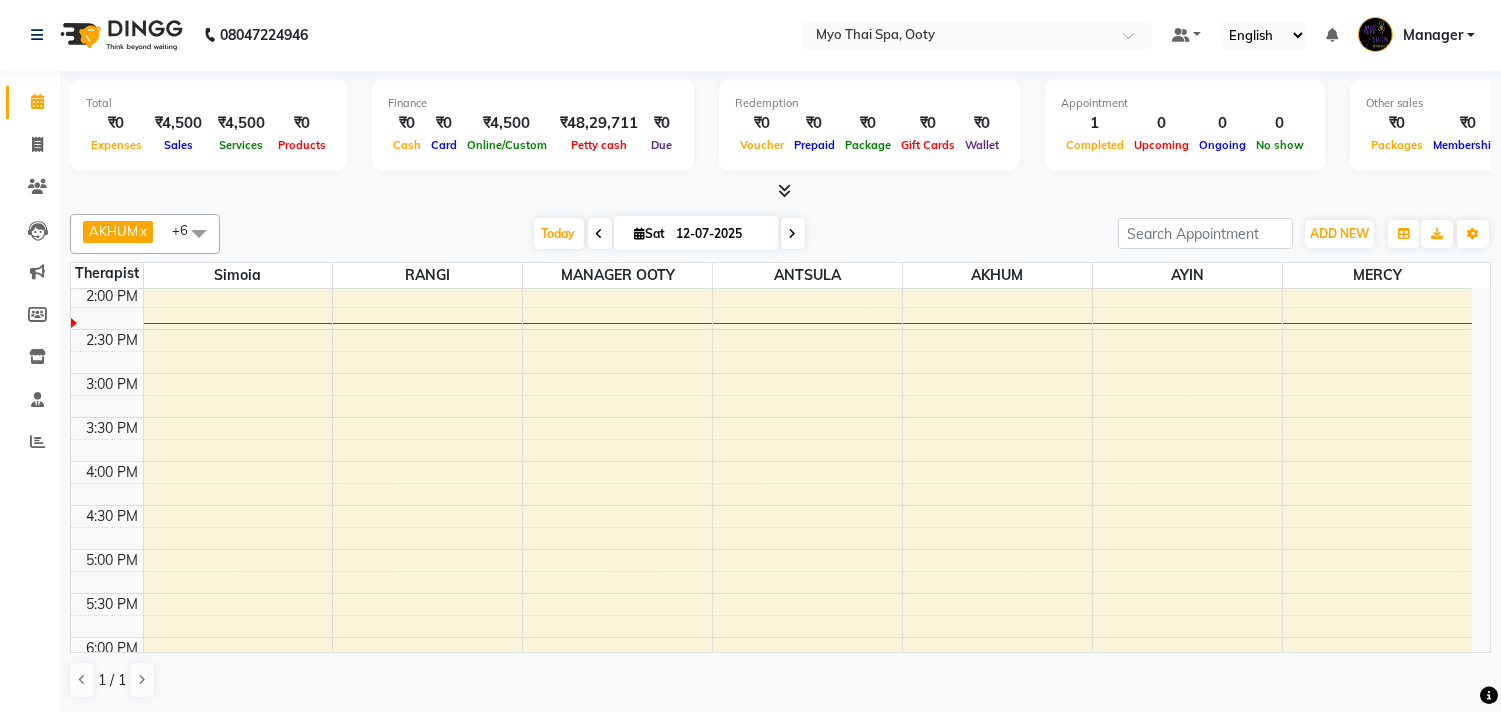 click on "9:00 AM 9:30 AM 10:00 AM 10:30 AM 11:00 AM 11:30 AM 12:00 PM 12:30 PM 1:00 PM 1:30 PM 2:00 PM 2:30 PM 3:00 PM 3:30 PM 4:00 PM 4:30 PM 5:00 PM 5:30 PM 6:00 PM 6:30 PM 7:00 PM 7:30 PM 8:00 PM 8:30 PM 9:00 PM 9:30 PM    RATHIVARMAN, TK02, 09:15 AM-10:45 AM, SPA OF THE MONTH (Myo Signature spa)     NIRMAL, TK01, 12:30 PM-02:00 PM, STRESS RELIEVING SPA (90 mins)" at bounding box center [771, 417] 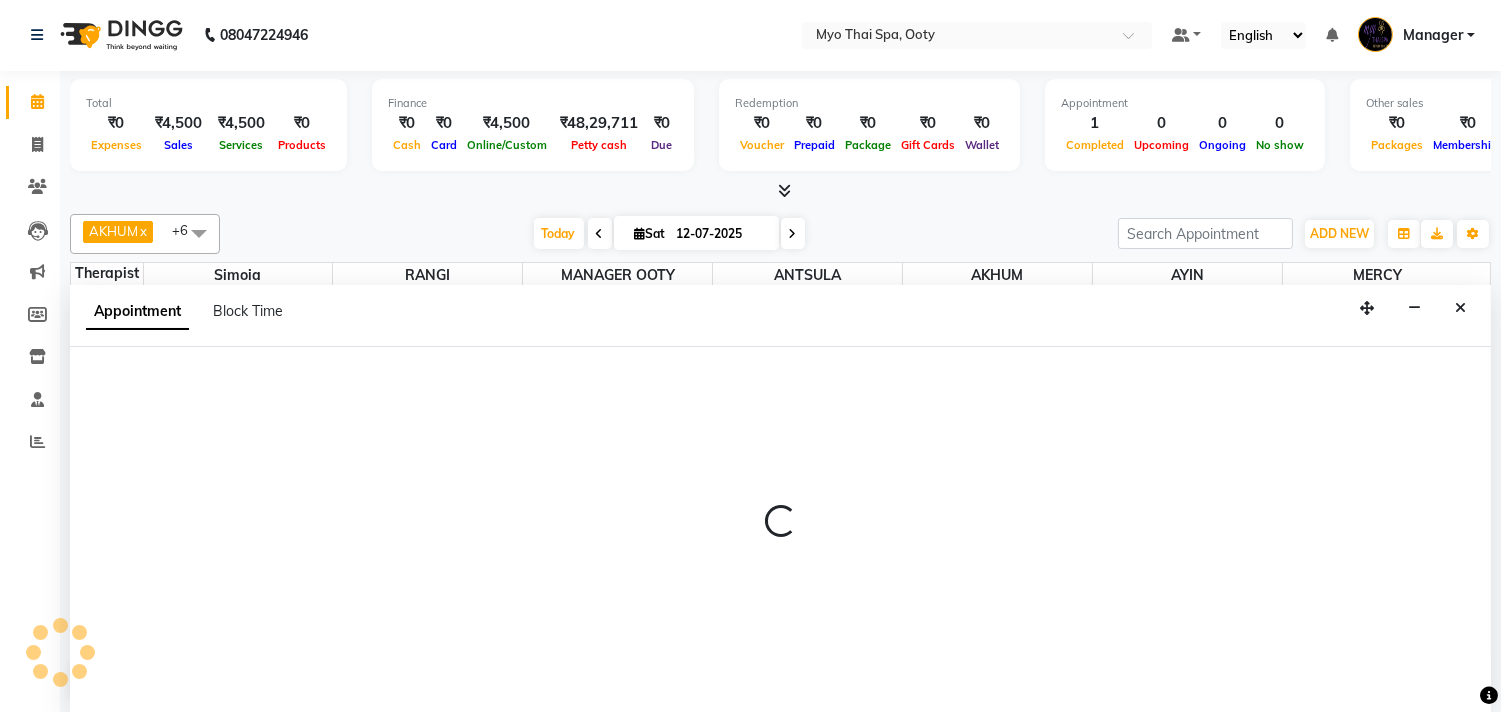 select on "84004" 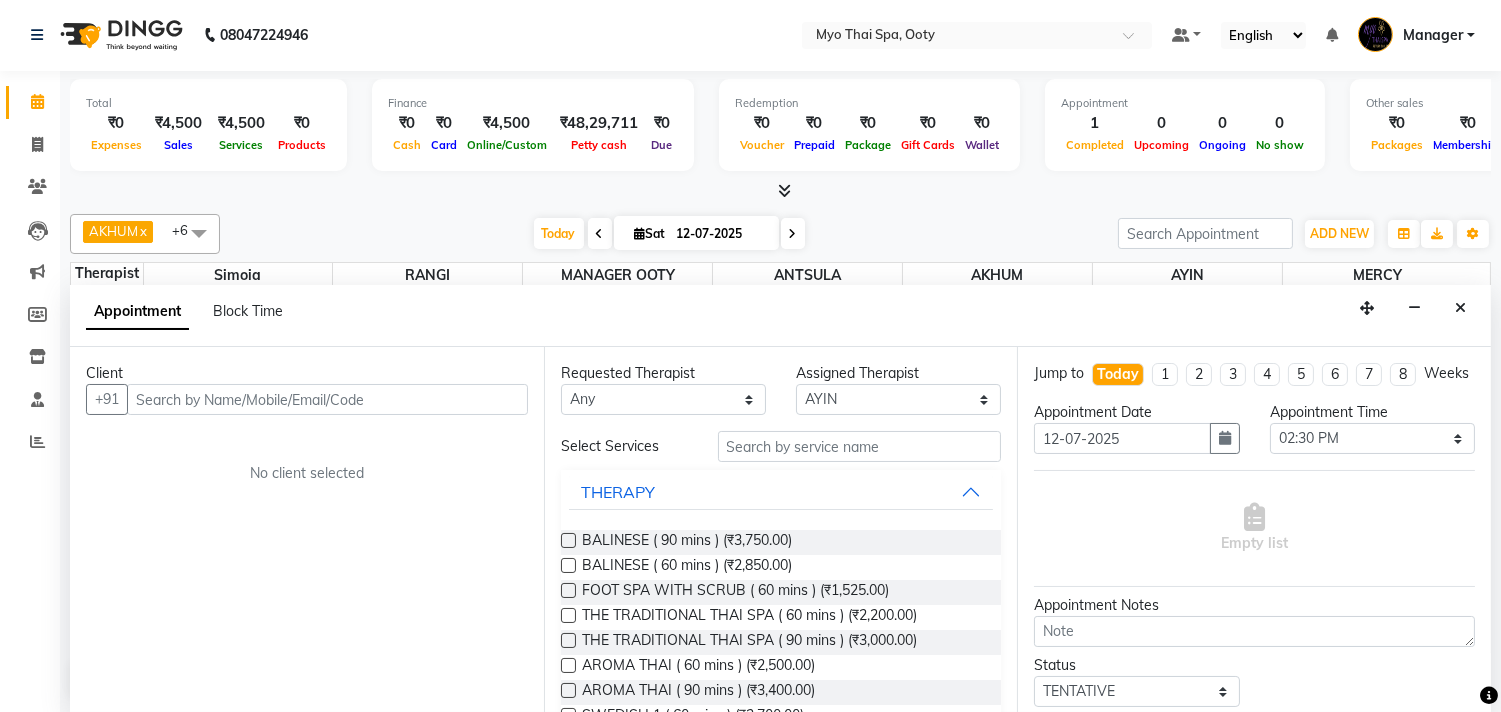 click at bounding box center (327, 399) 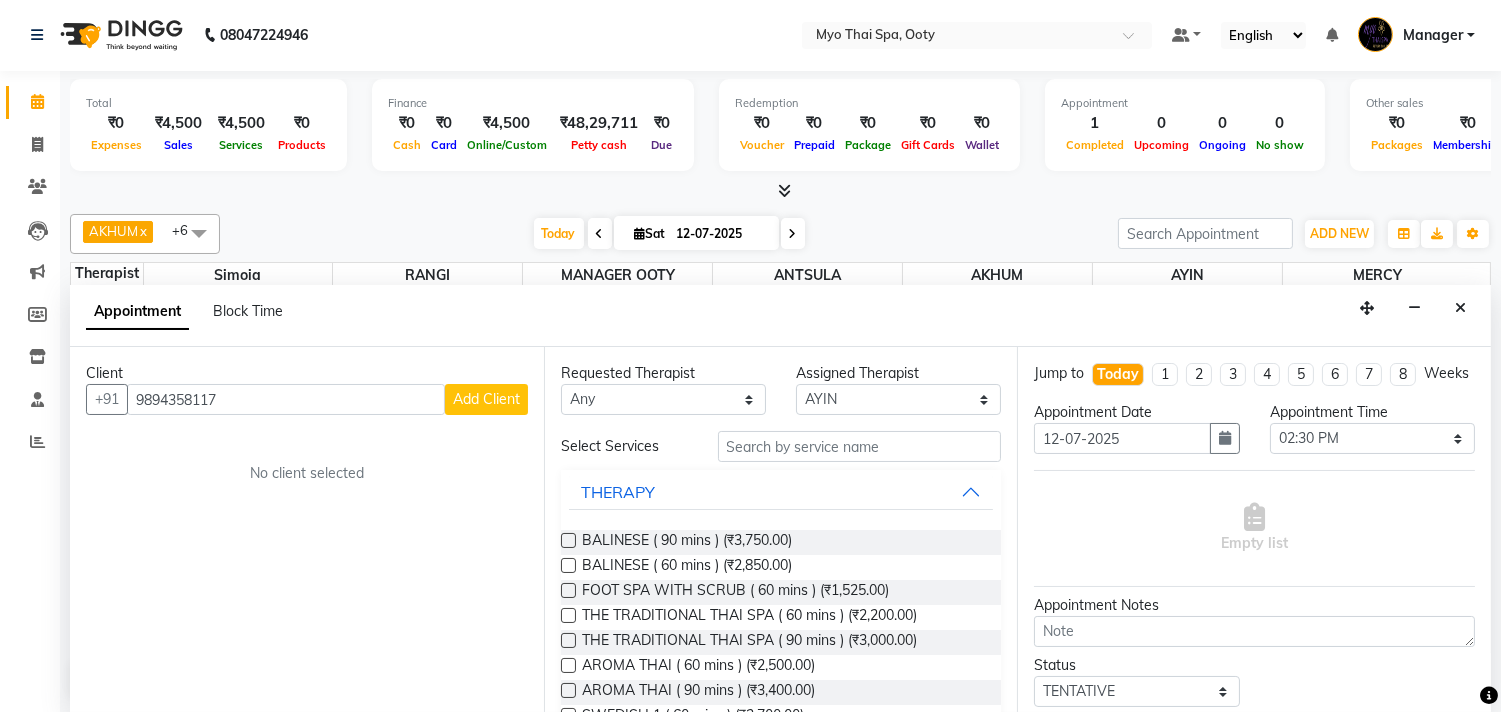type on "9894358117" 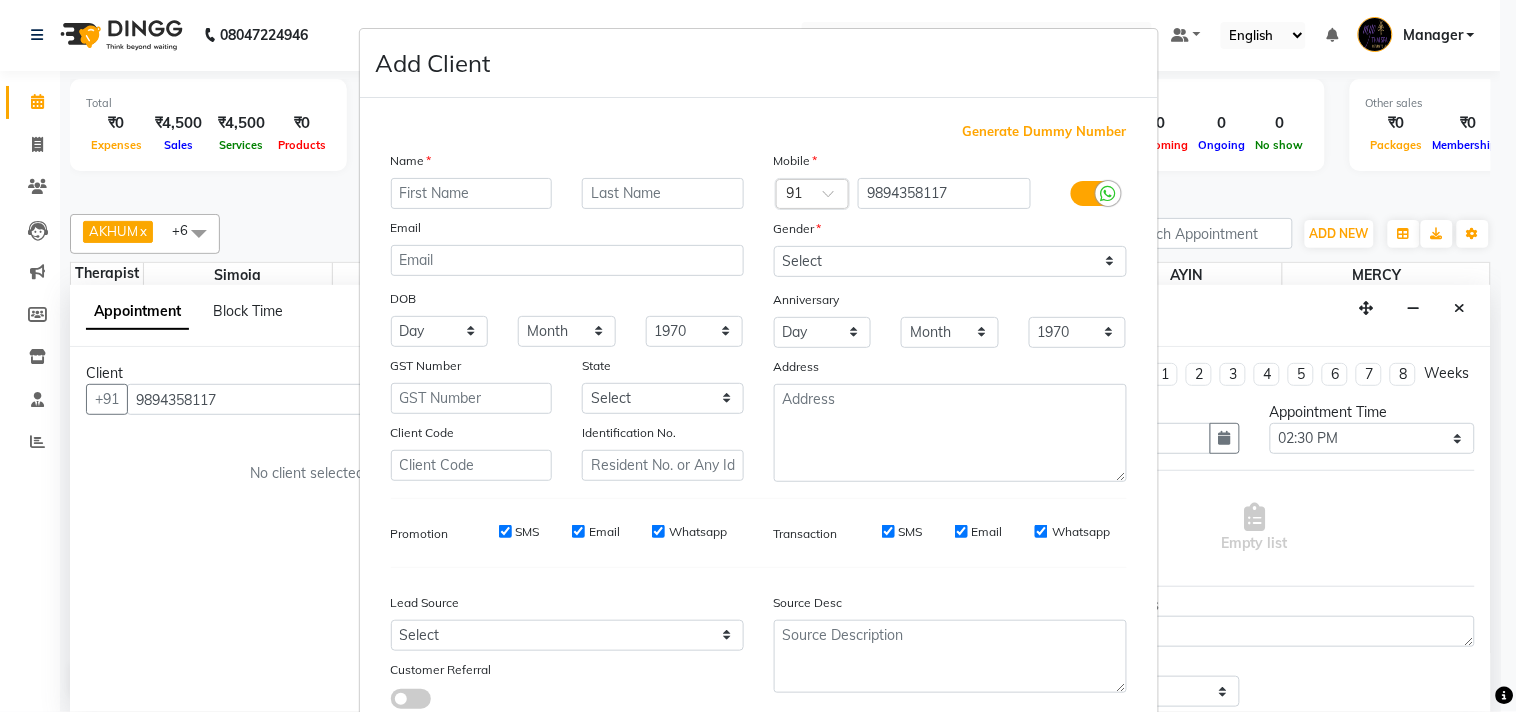 click at bounding box center [472, 193] 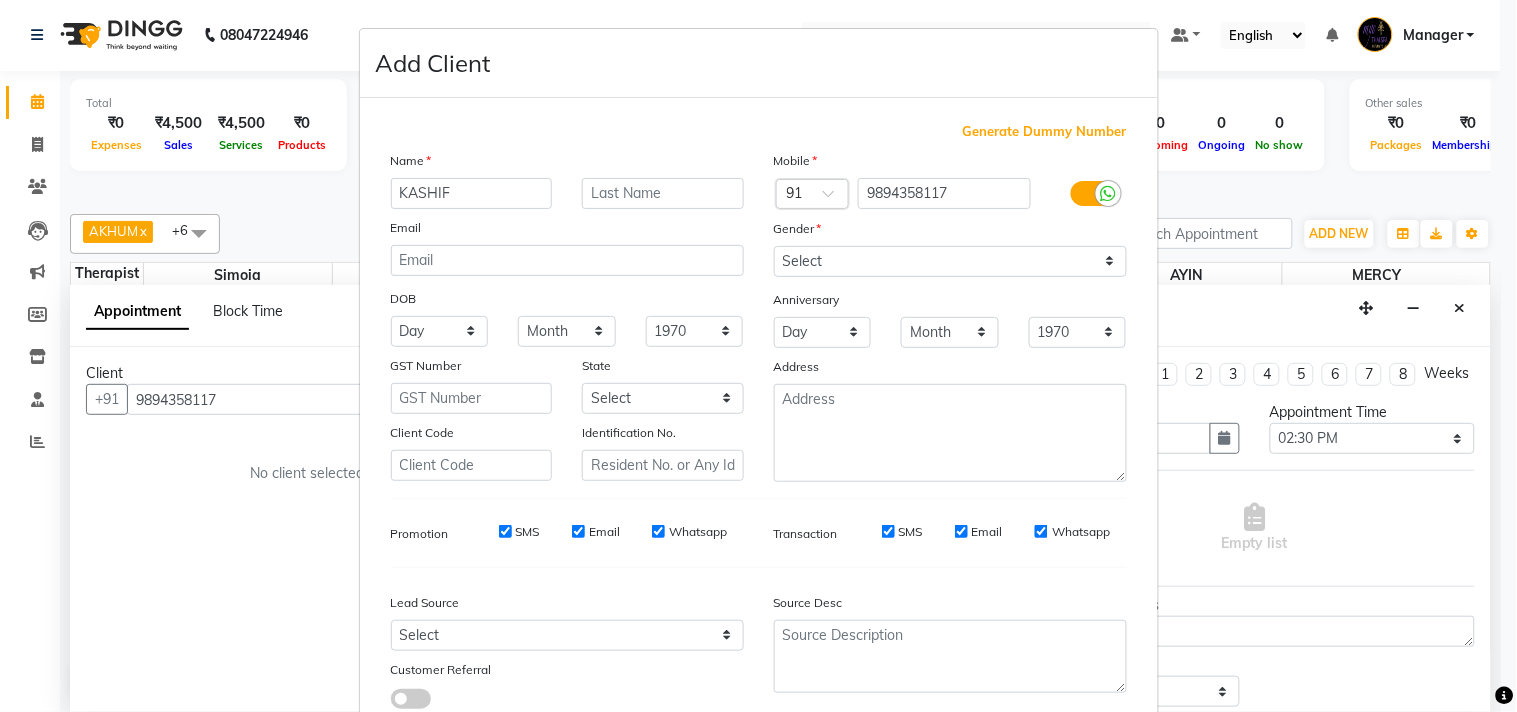 type on "KASHIF" 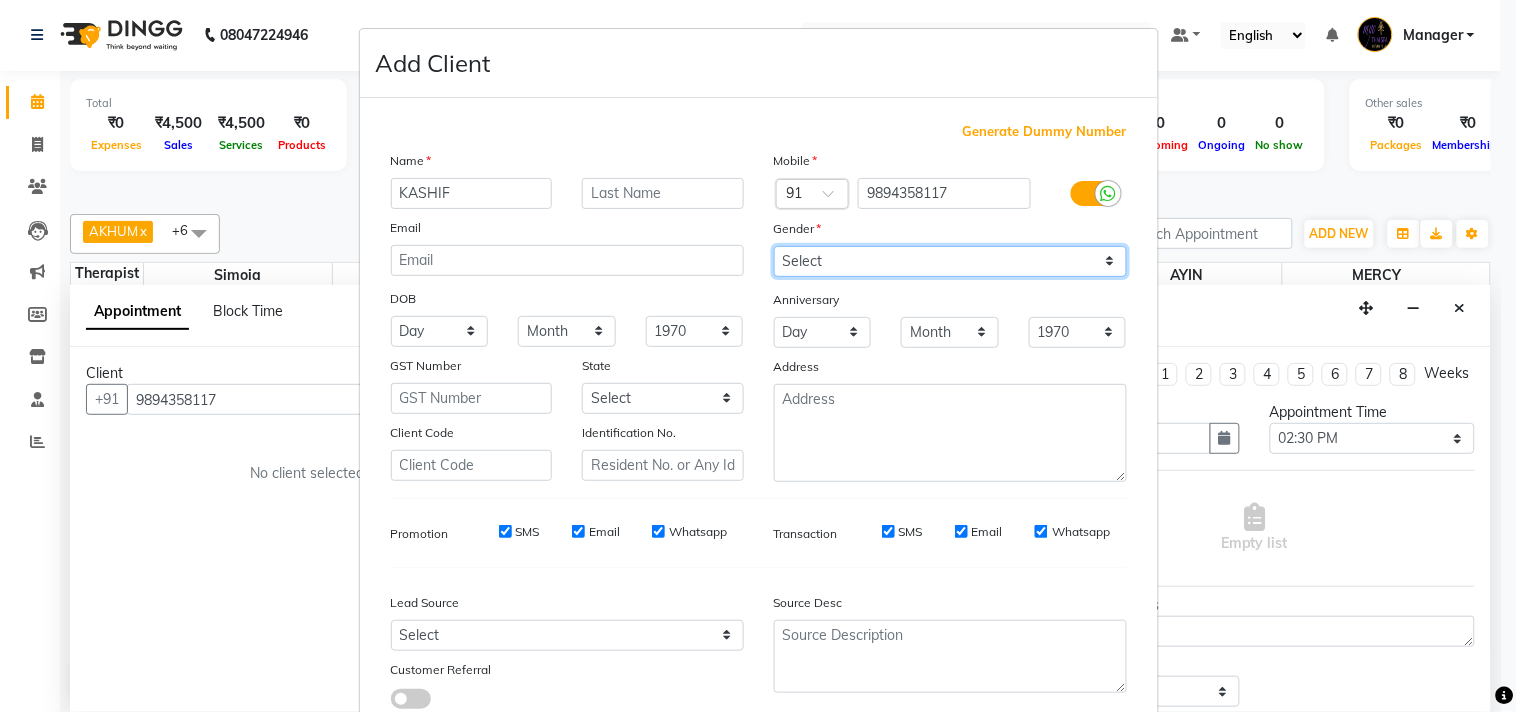 click on "Select Male Female Other Prefer Not To Say" at bounding box center (950, 261) 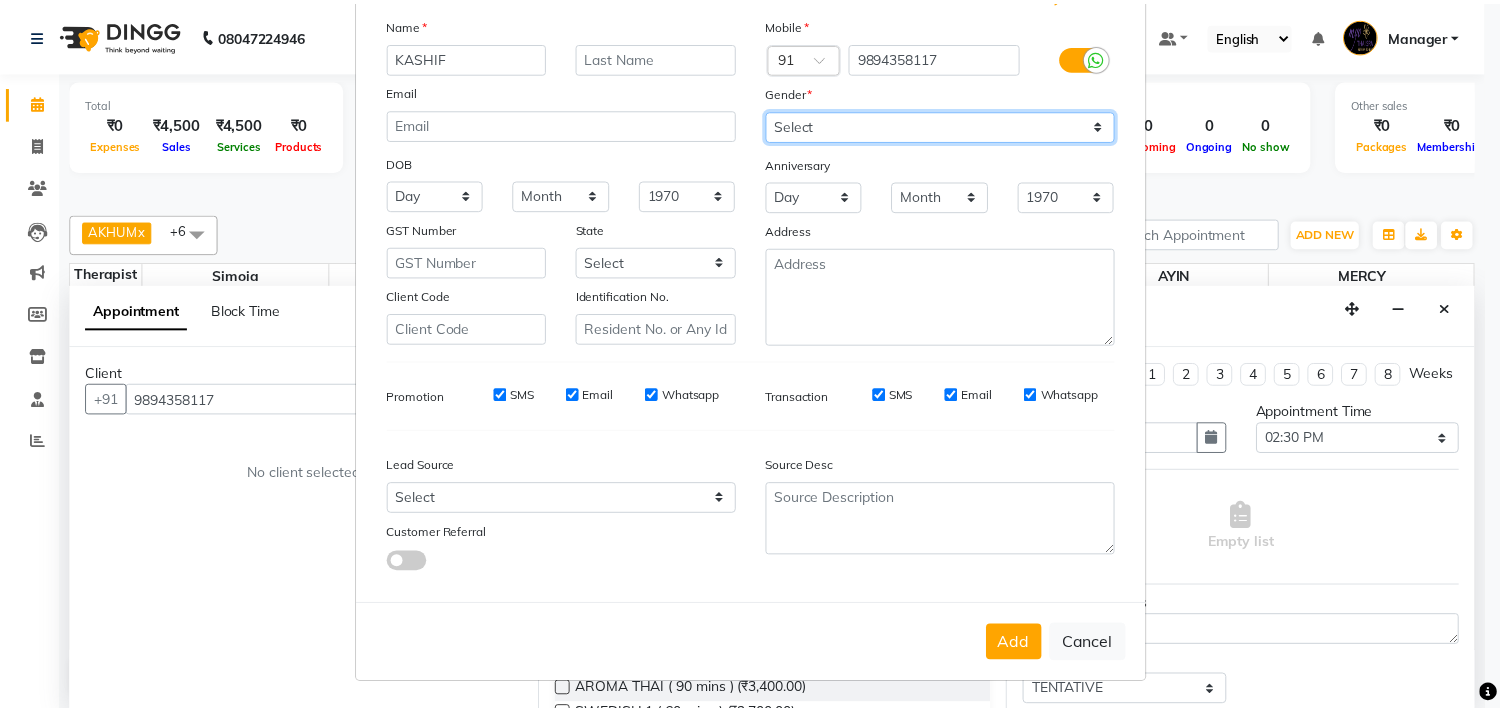 scroll, scrollTop: 138, scrollLeft: 0, axis: vertical 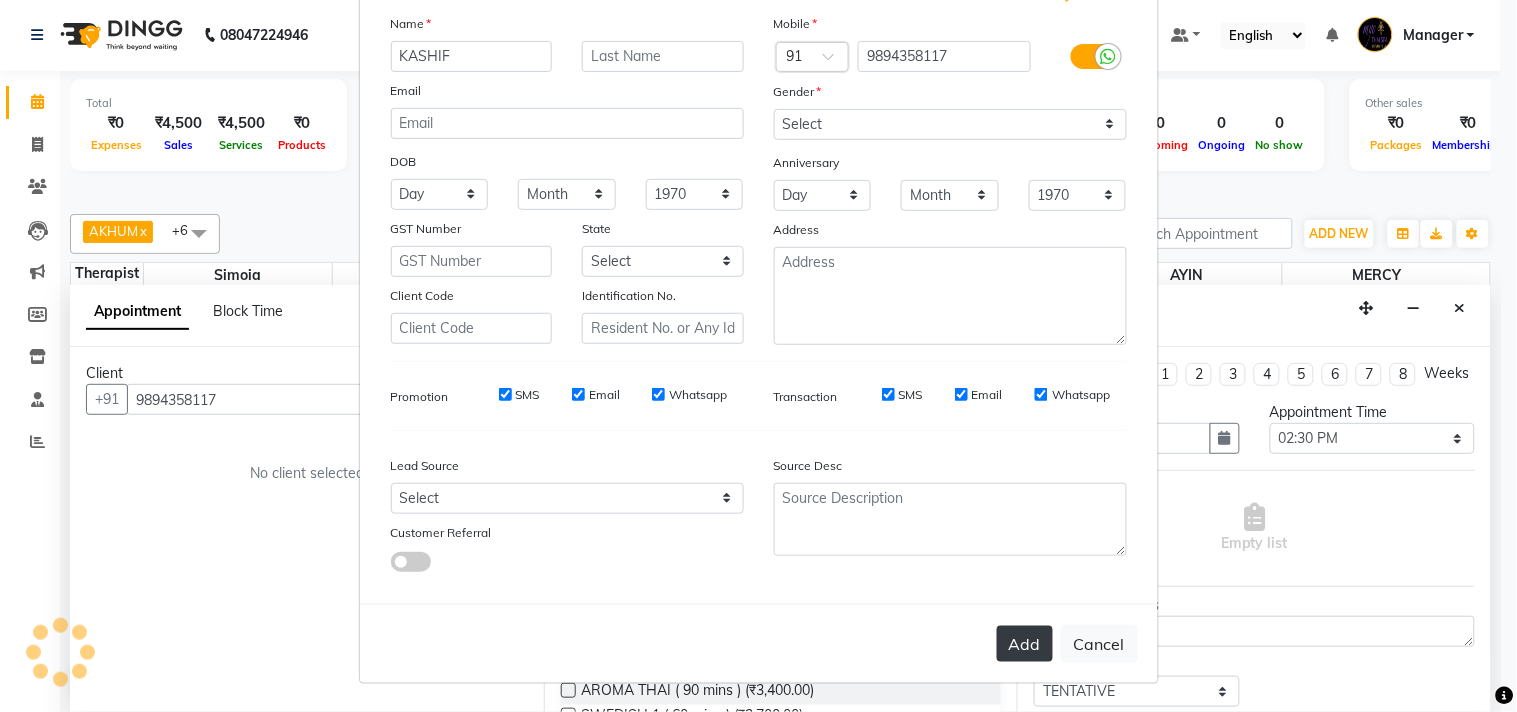 click on "Add" at bounding box center [1025, 644] 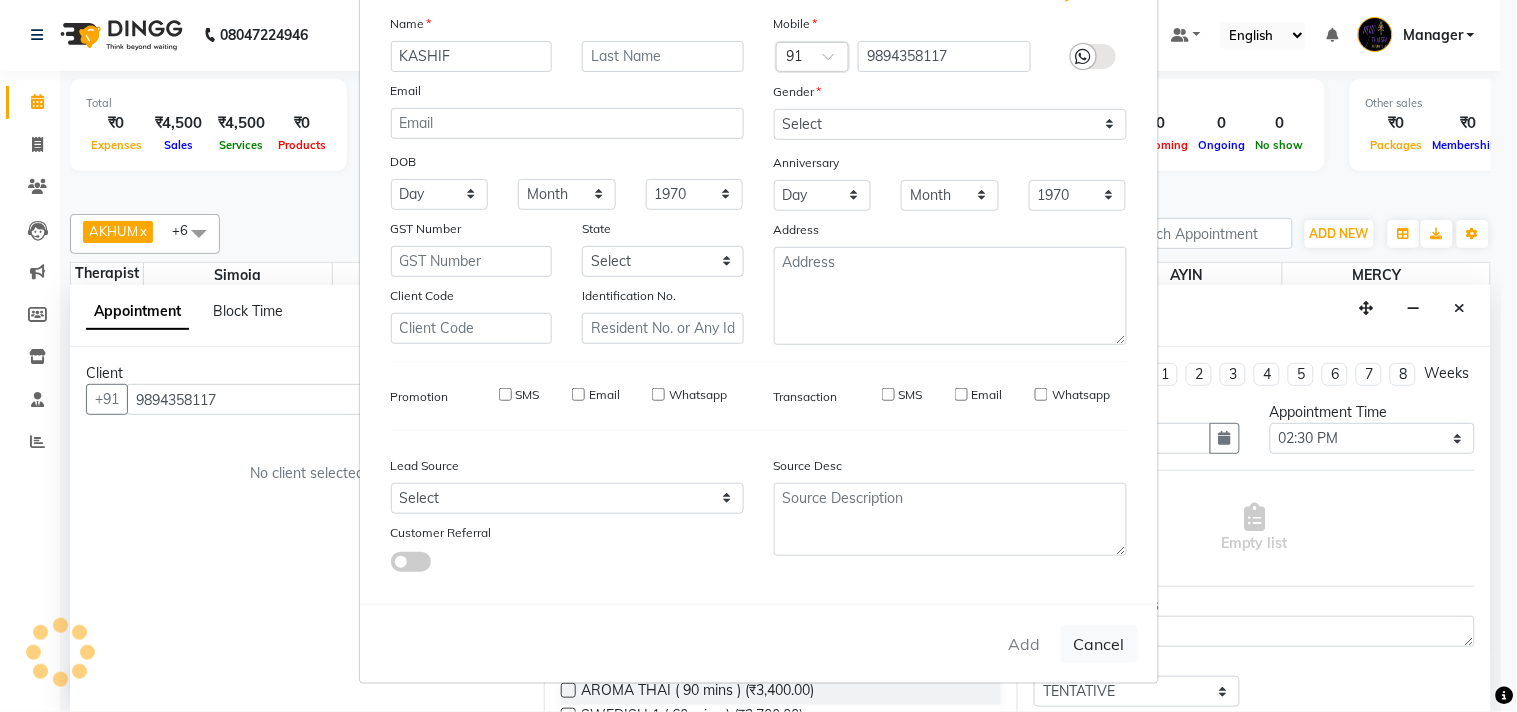 type 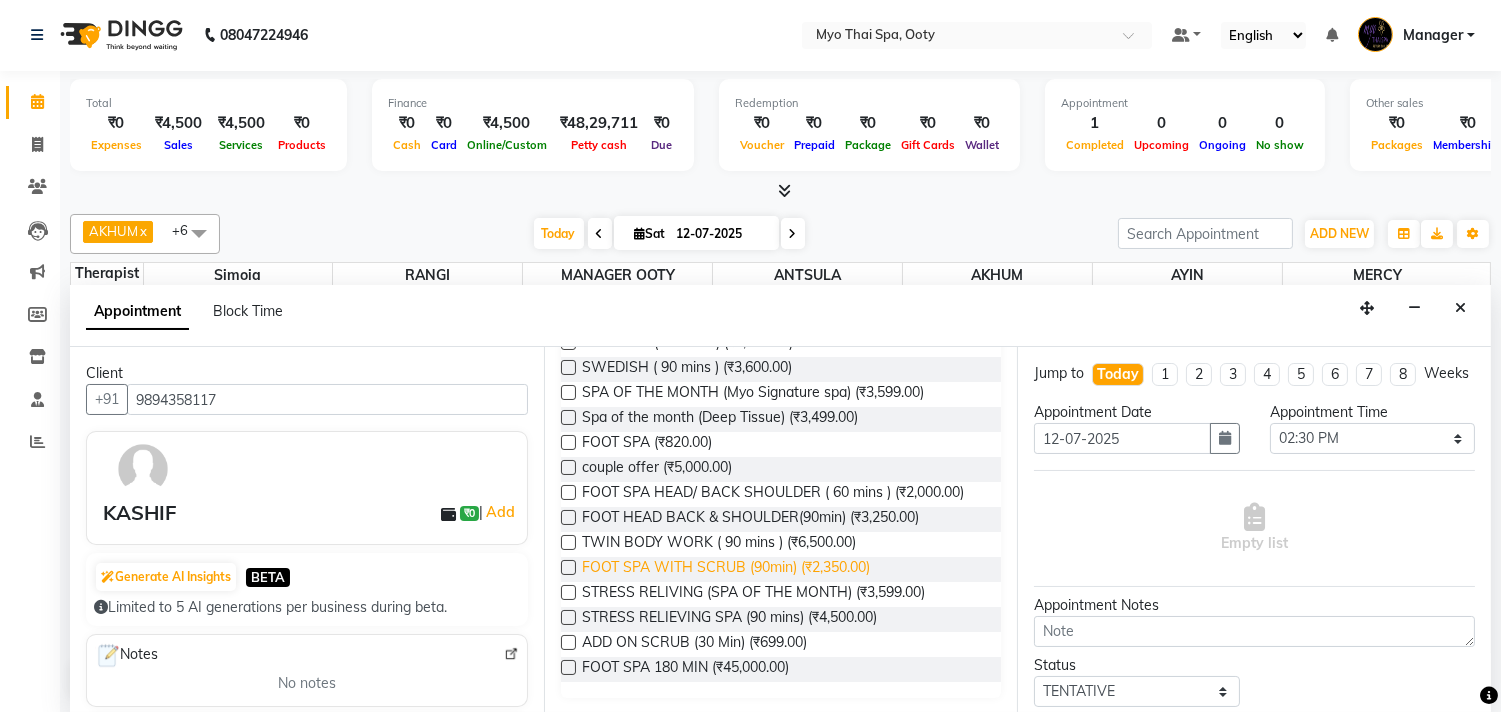scroll, scrollTop: 512, scrollLeft: 0, axis: vertical 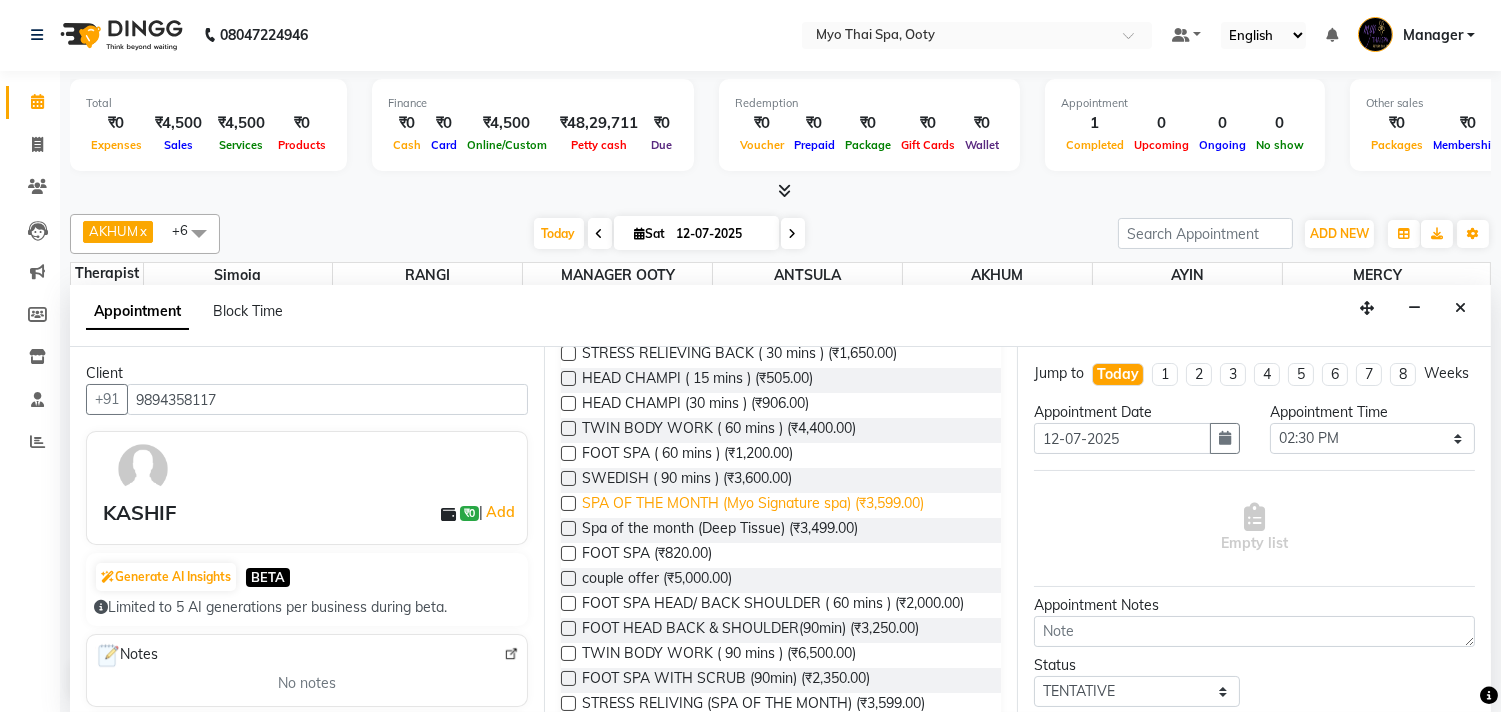 click on "SPA OF THE MONTH (Myo Signature spa) (₹3,599.00)" at bounding box center [753, 505] 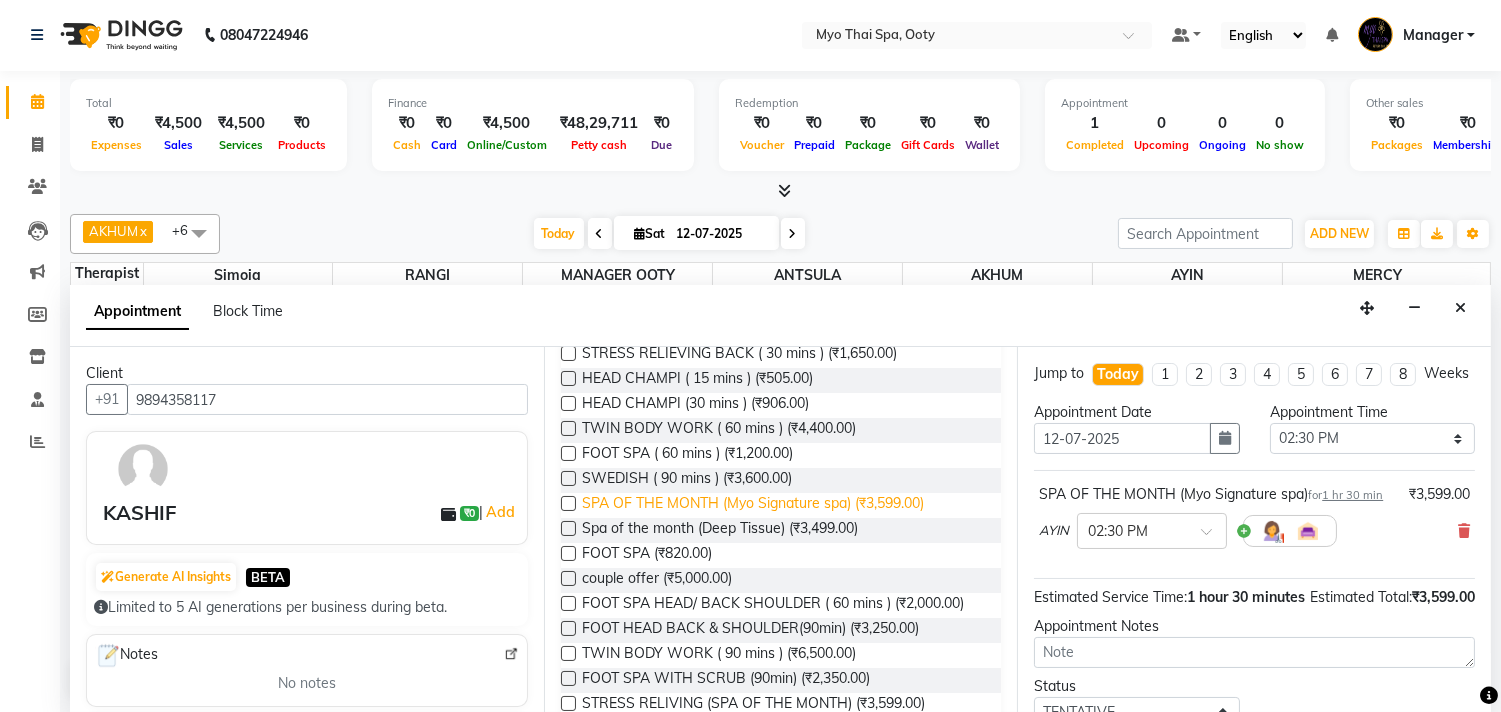 click on "SPA OF THE MONTH (Myo Signature spa) (₹3,599.00)" at bounding box center (753, 505) 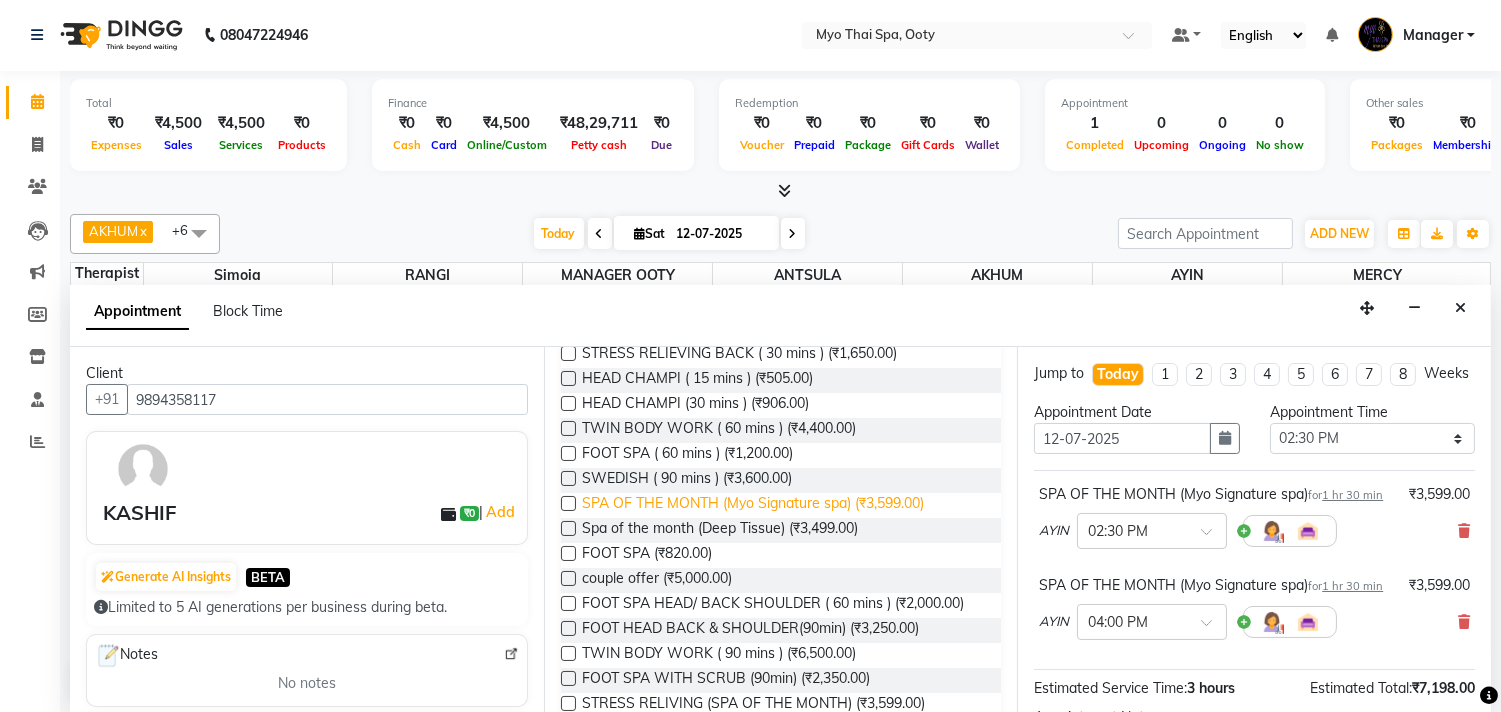 click on "SPA OF THE MONTH (Myo Signature spa) (₹3,599.00)" at bounding box center (753, 505) 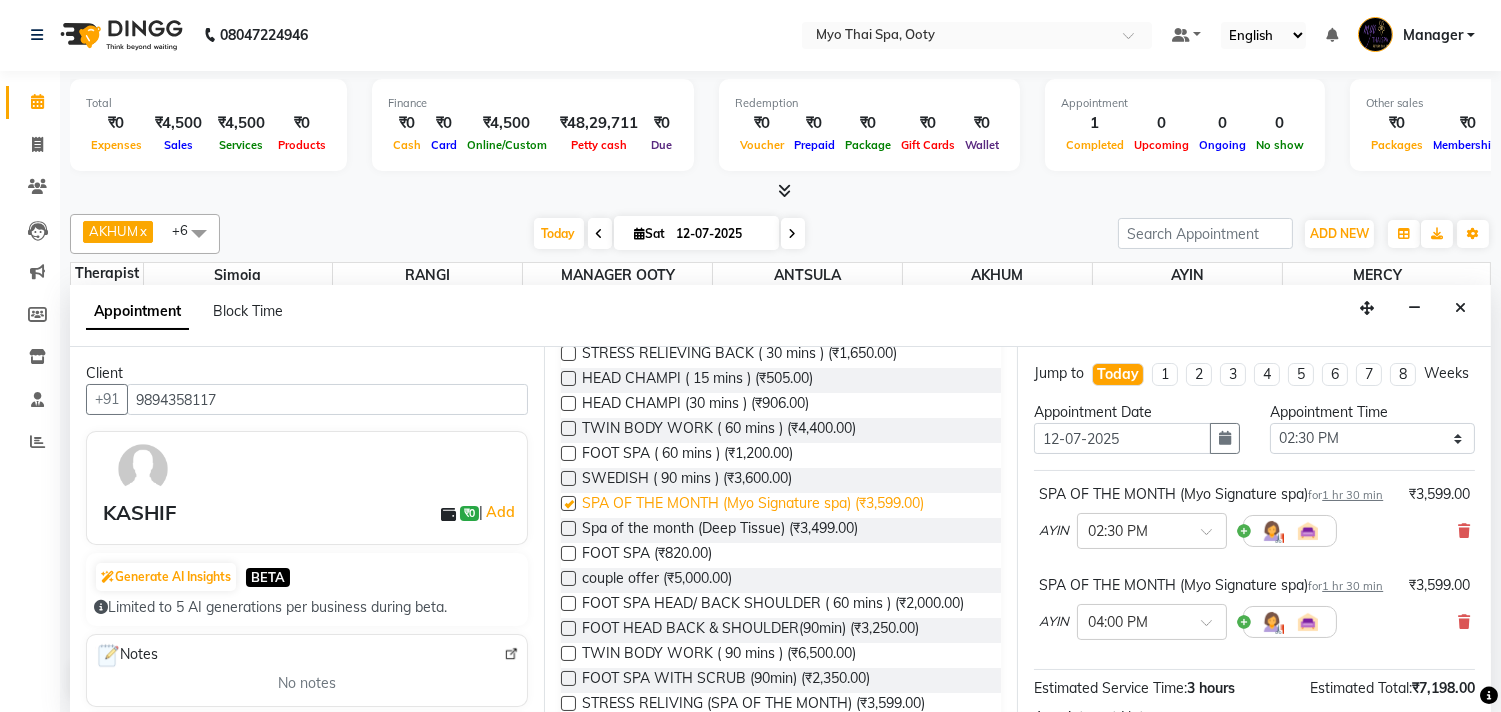 checkbox on "false" 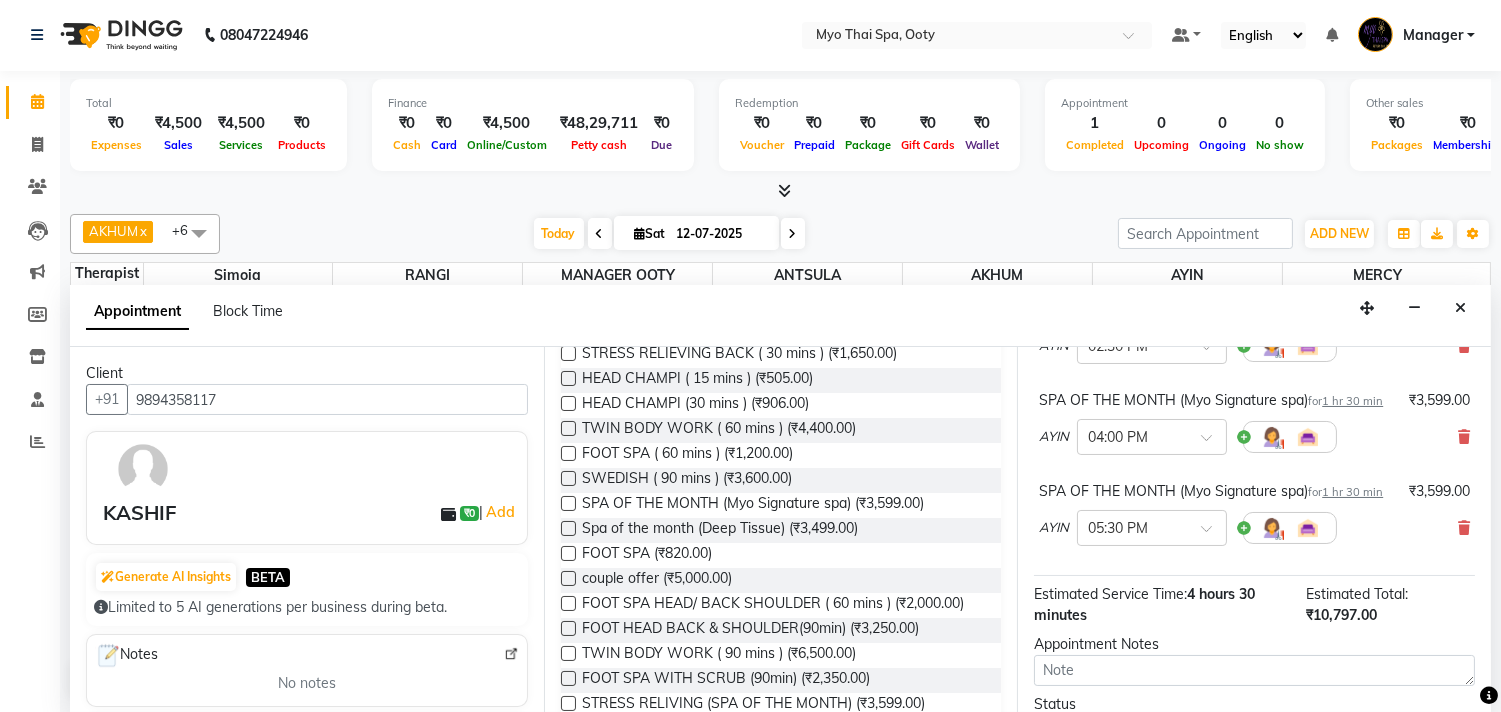 scroll, scrollTop: 426, scrollLeft: 0, axis: vertical 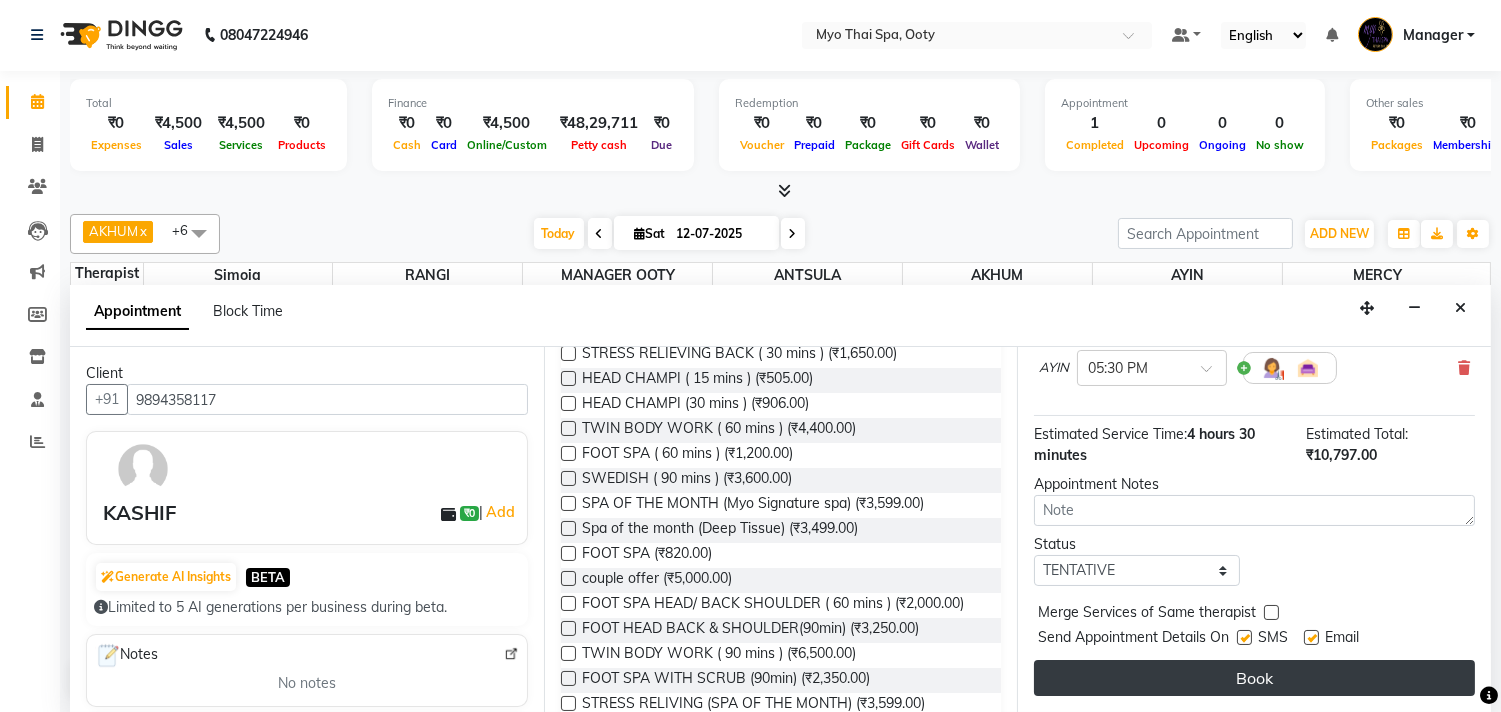 click on "Book" at bounding box center [1254, 678] 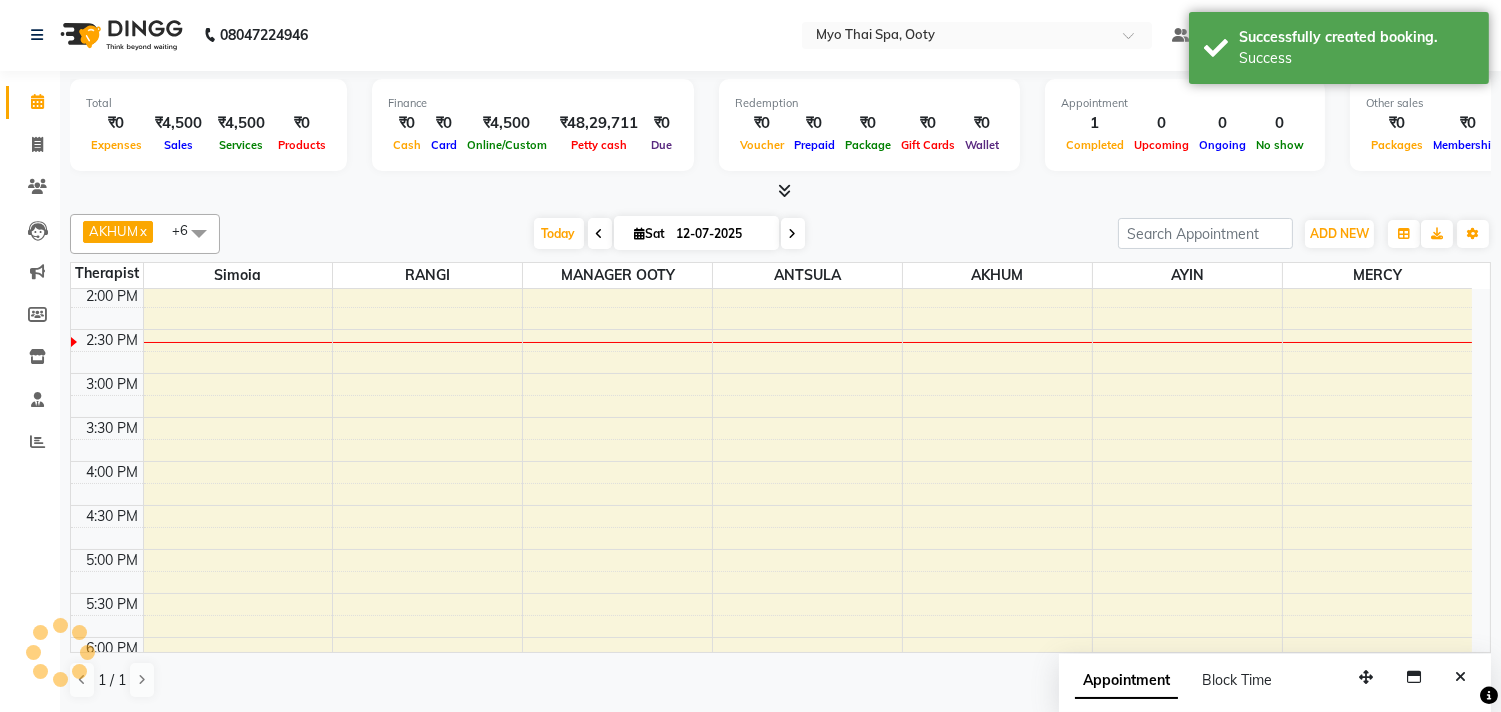 scroll, scrollTop: 0, scrollLeft: 0, axis: both 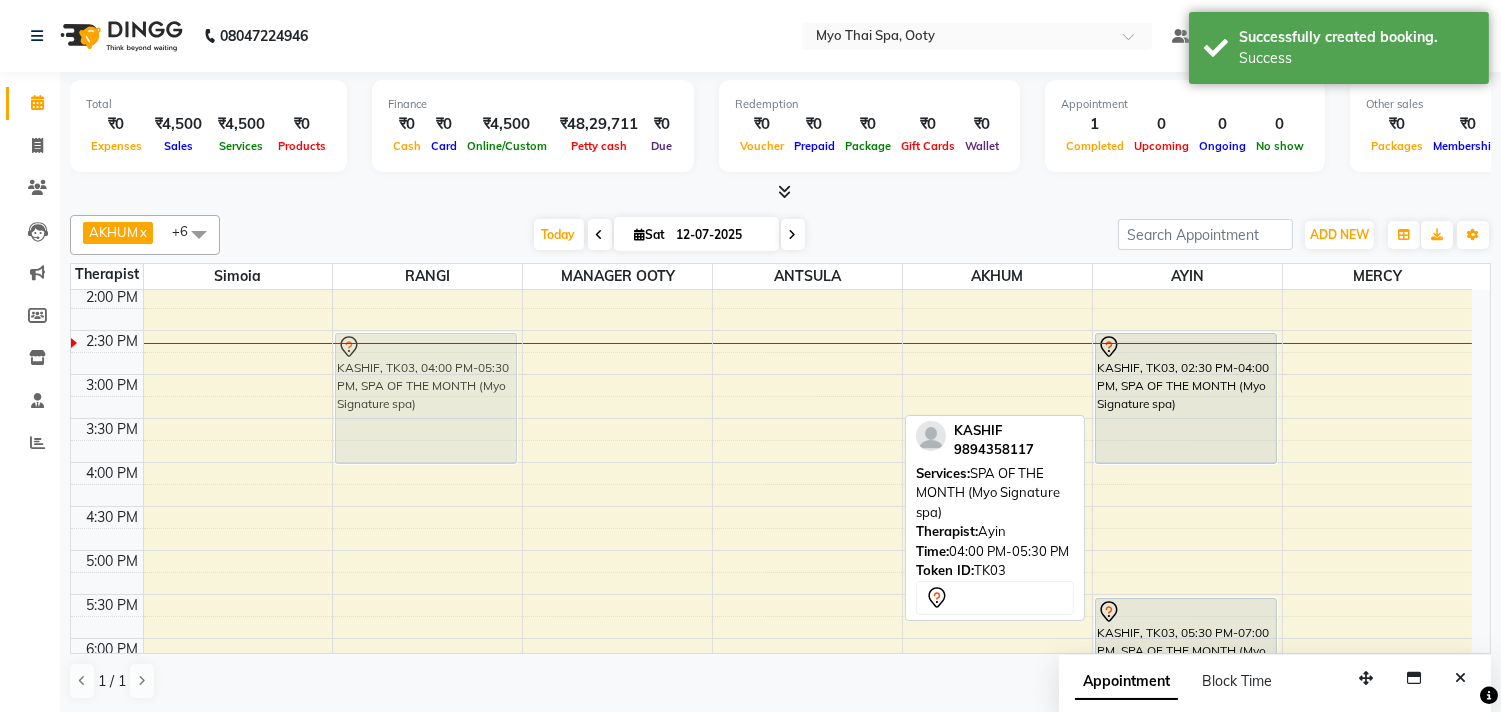 drag, startPoint x: 1191, startPoint y: 517, endPoint x: 514, endPoint y: 388, distance: 689.18066 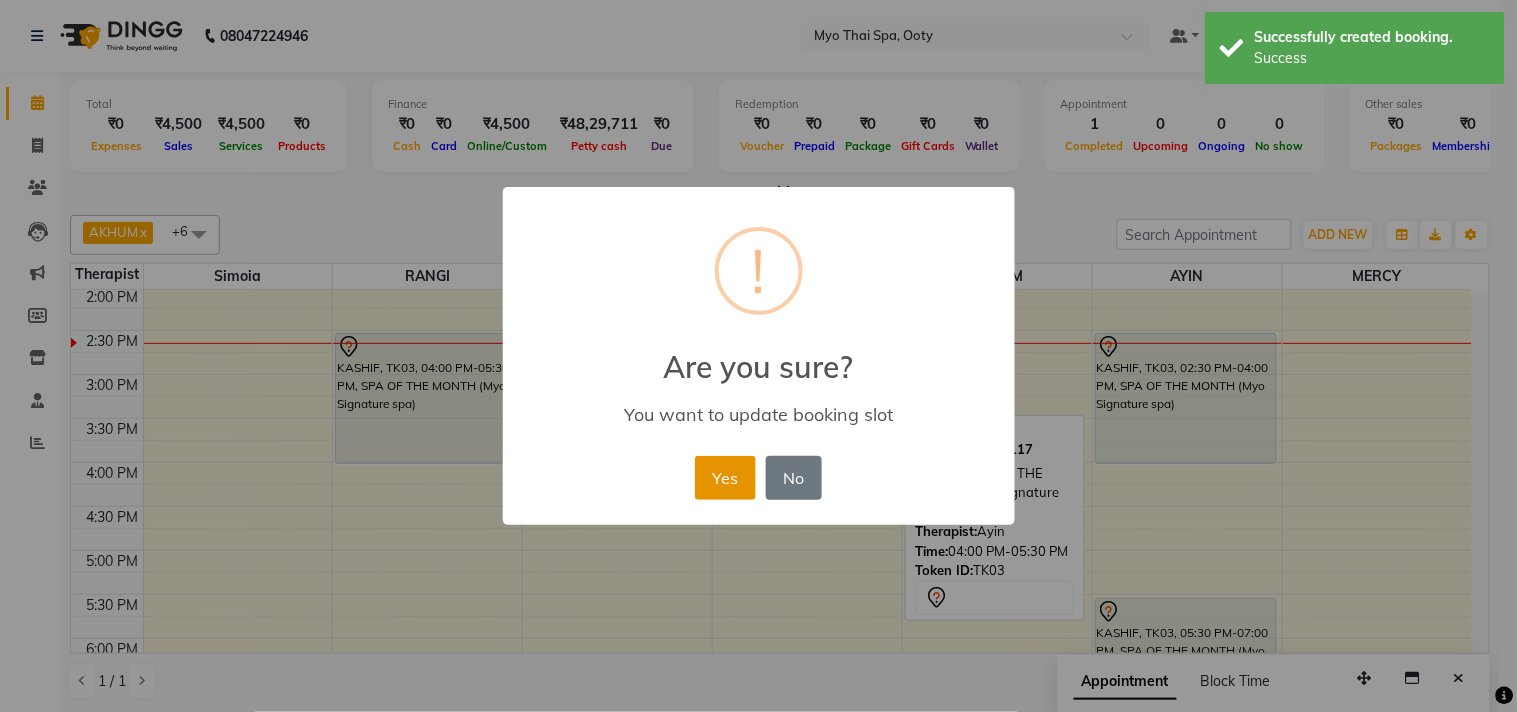 click on "Yes" at bounding box center (725, 478) 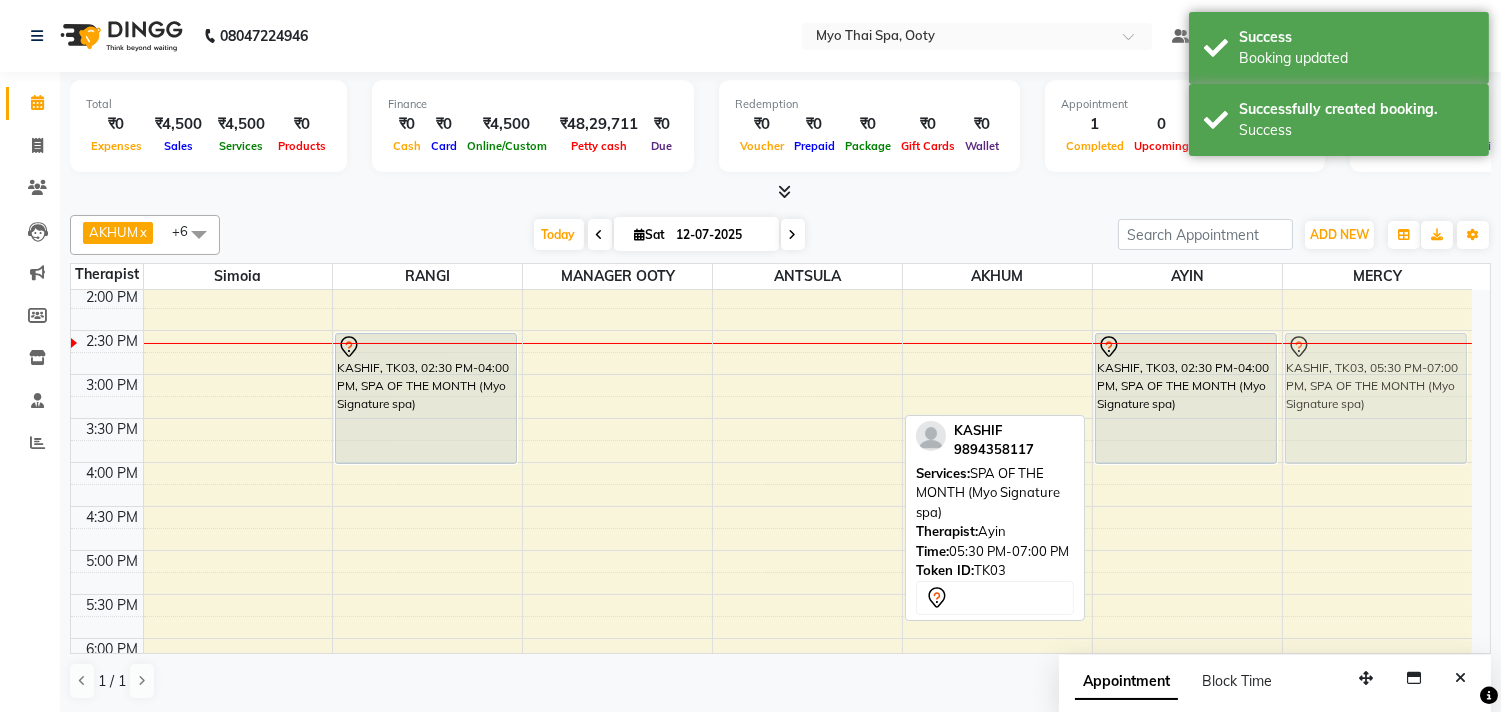 drag, startPoint x: 1196, startPoint y: 625, endPoint x: 1418, endPoint y: 358, distance: 347.23624 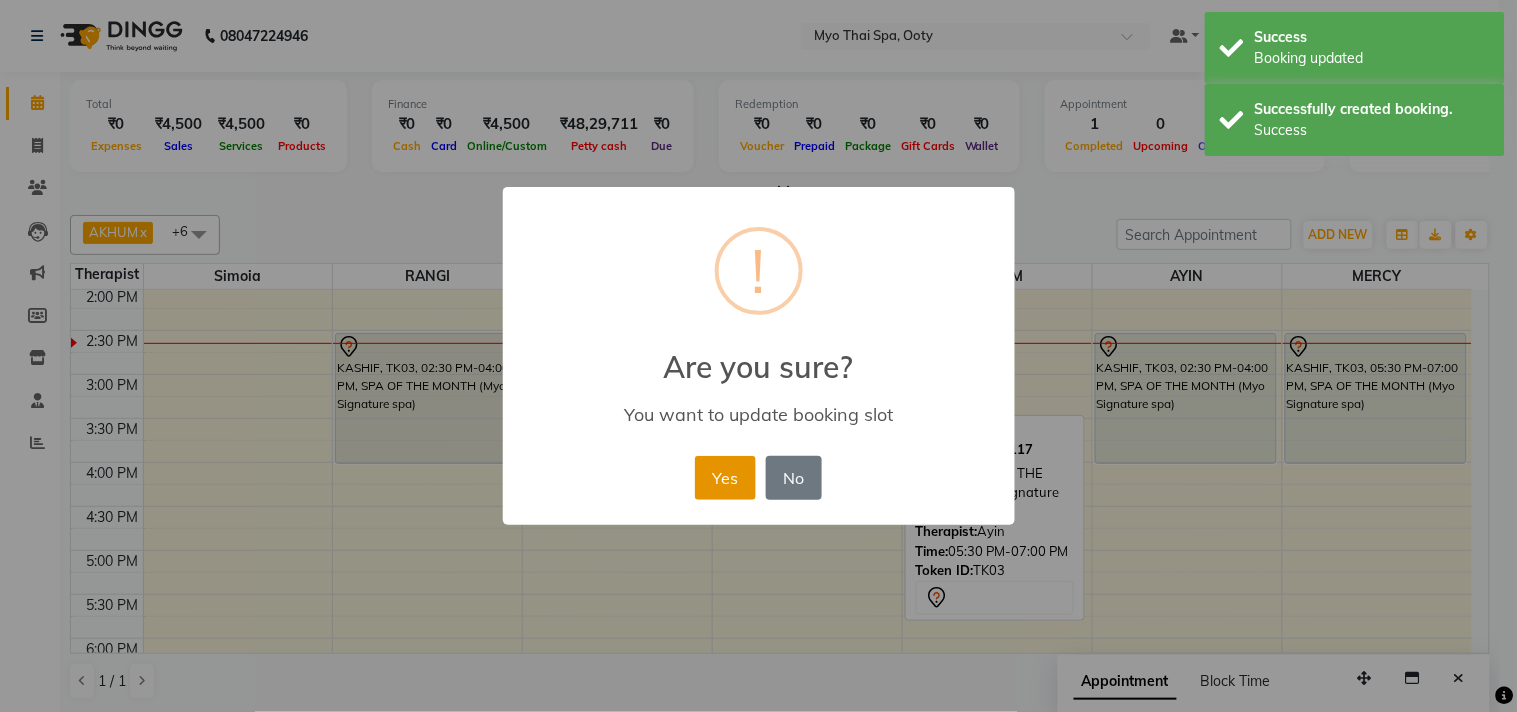 click on "Yes" at bounding box center (725, 478) 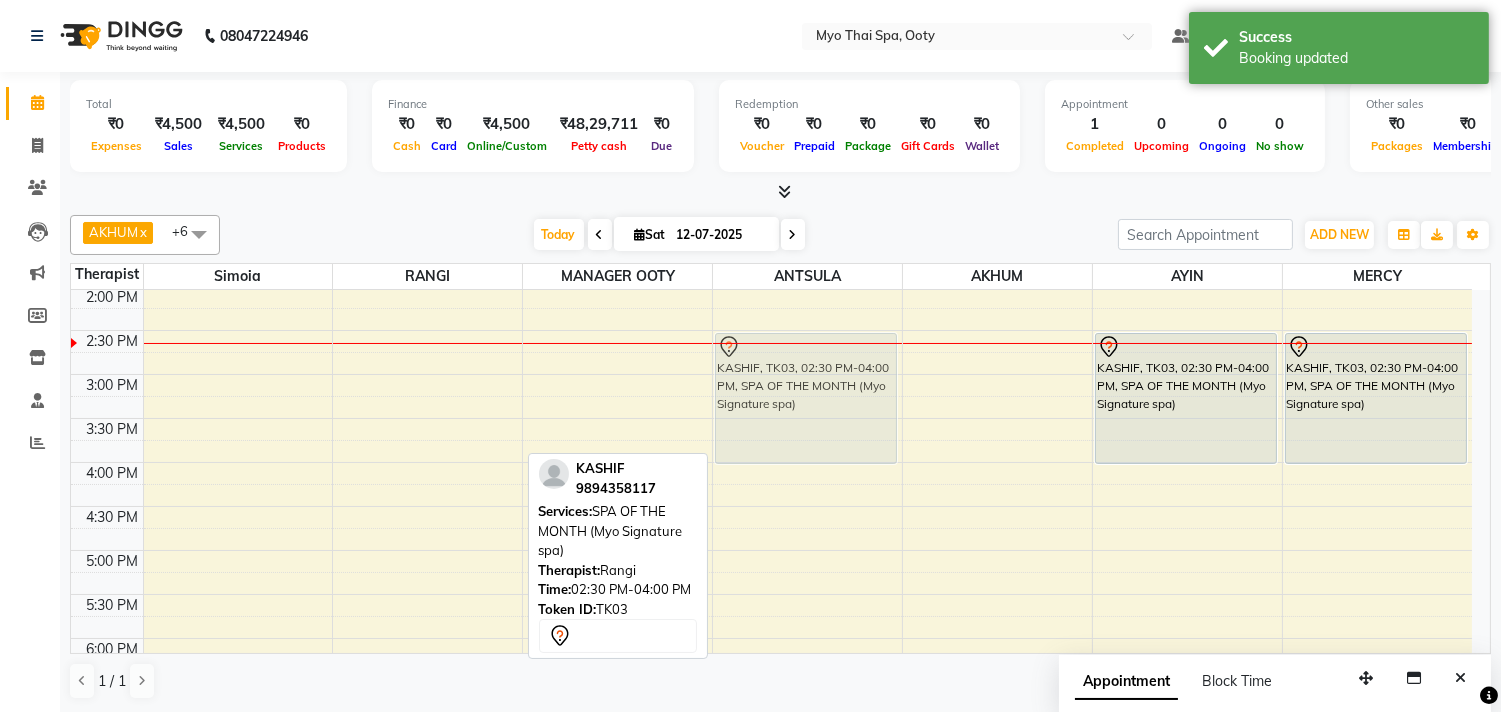 drag, startPoint x: 443, startPoint y: 373, endPoint x: 754, endPoint y: 371, distance: 311.00644 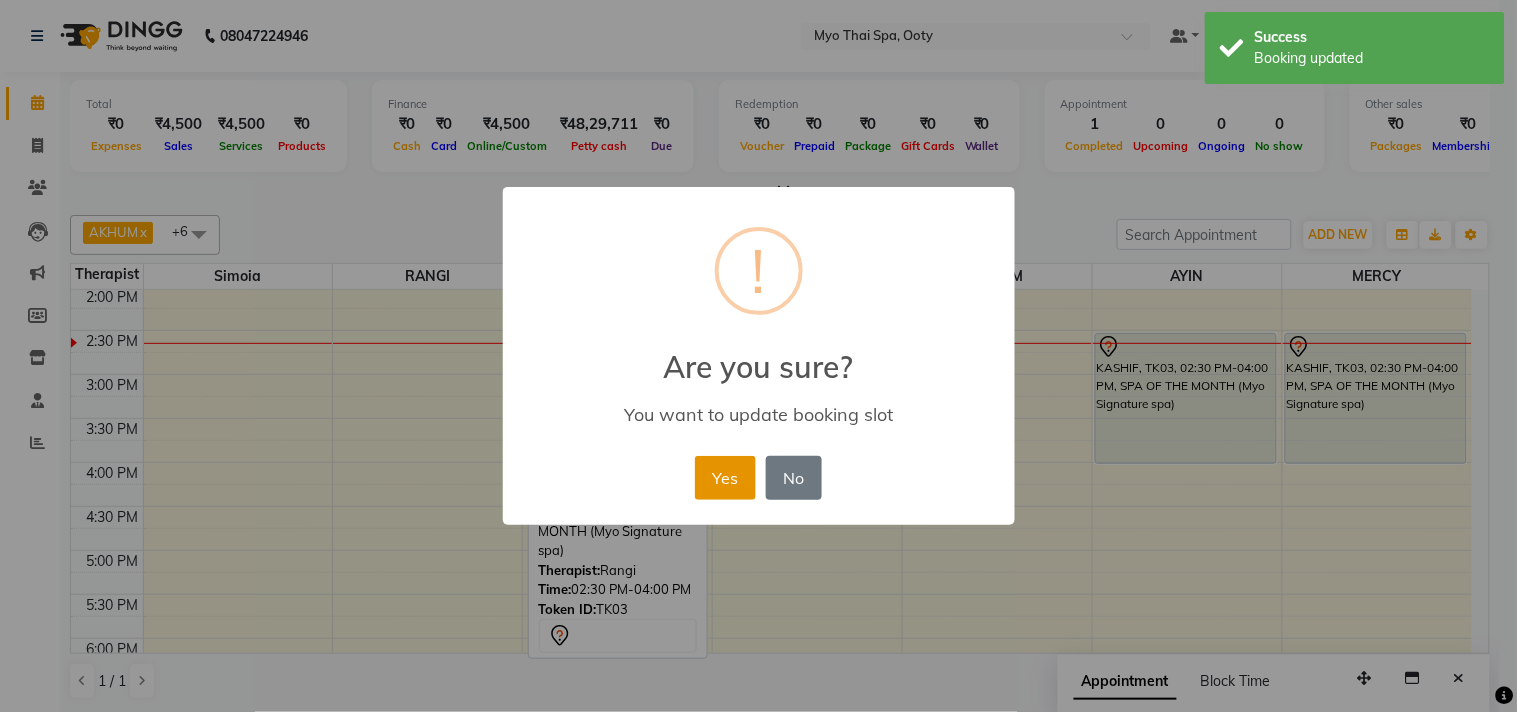 click on "Yes" at bounding box center [725, 478] 